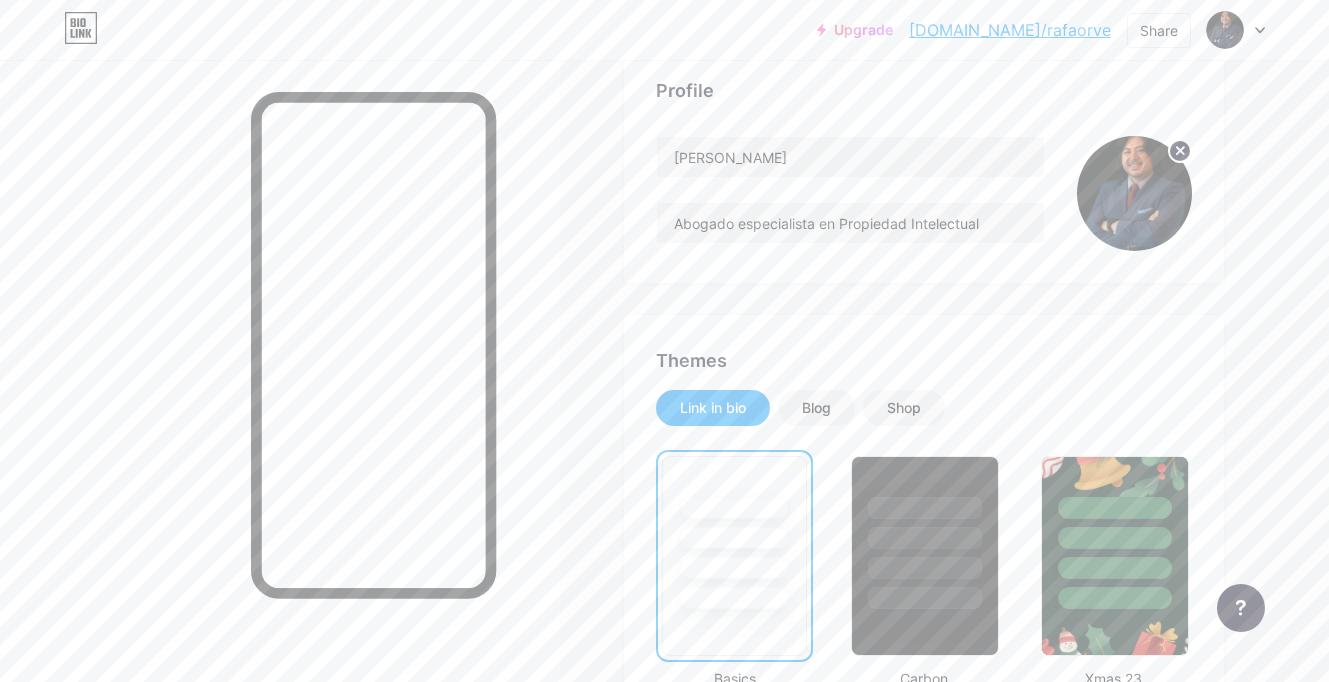 scroll, scrollTop: 195, scrollLeft: 0, axis: vertical 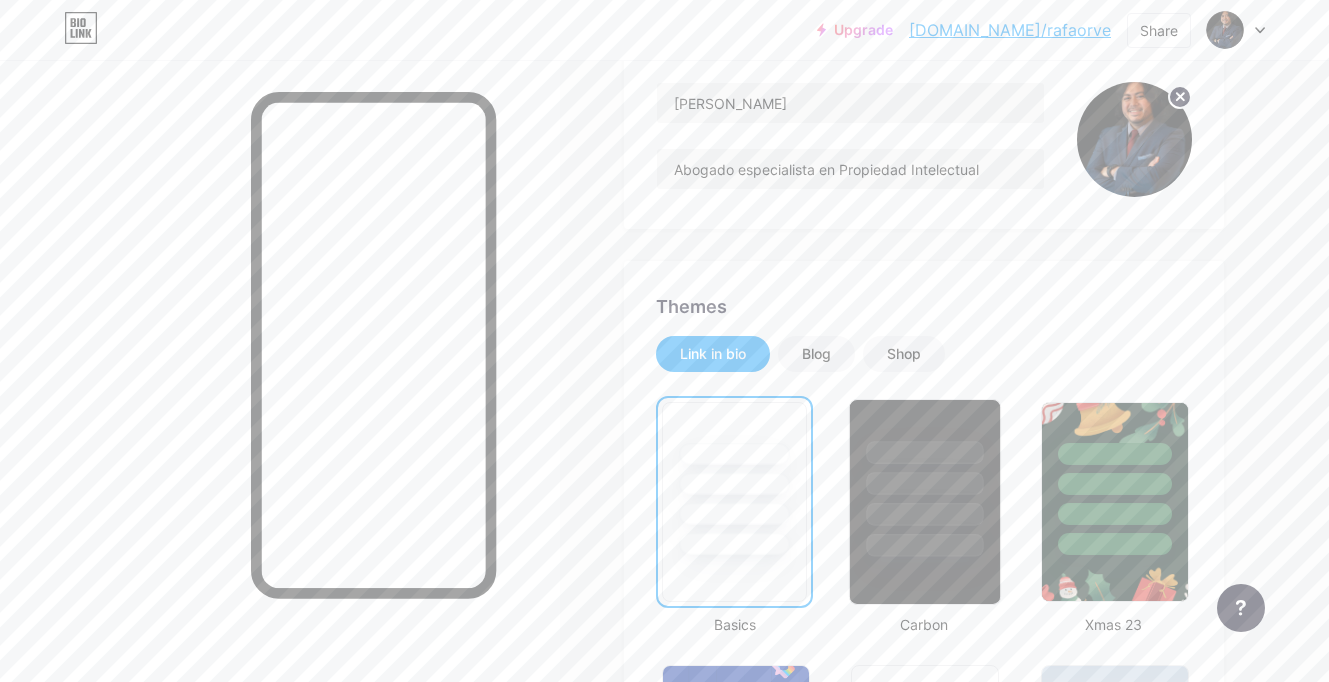 click at bounding box center [925, 452] 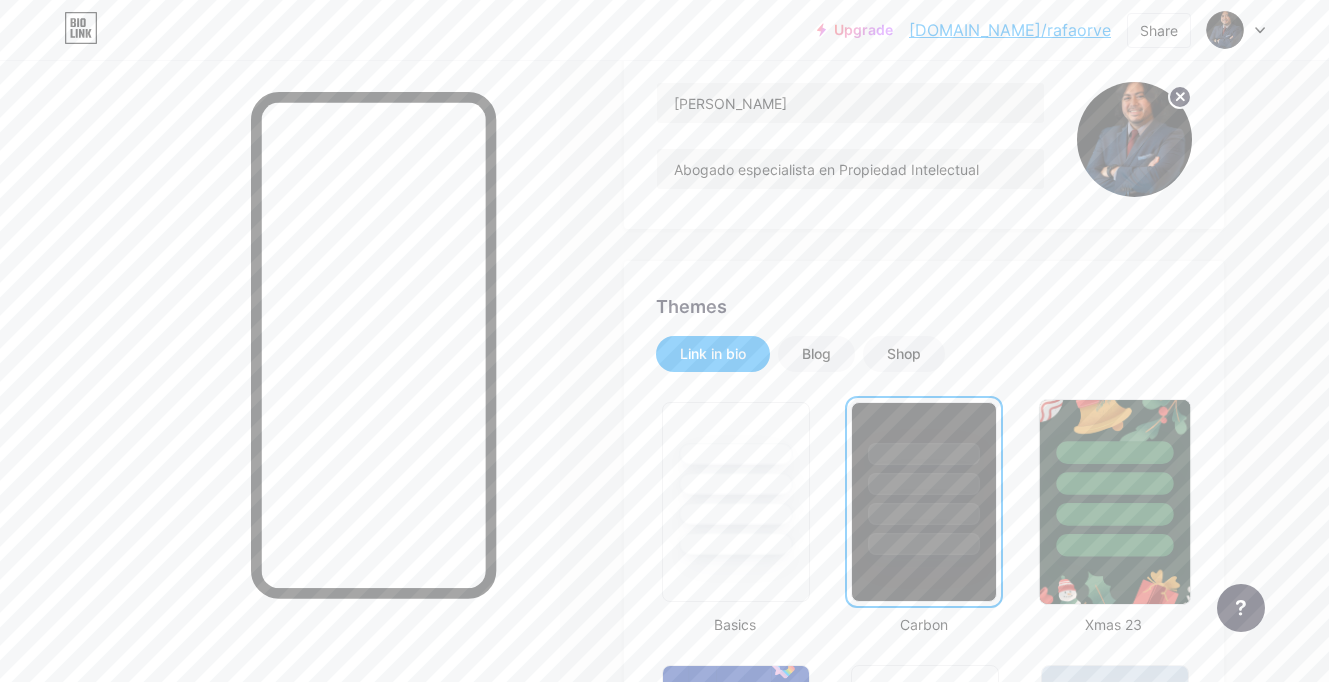 click at bounding box center [1114, 514] 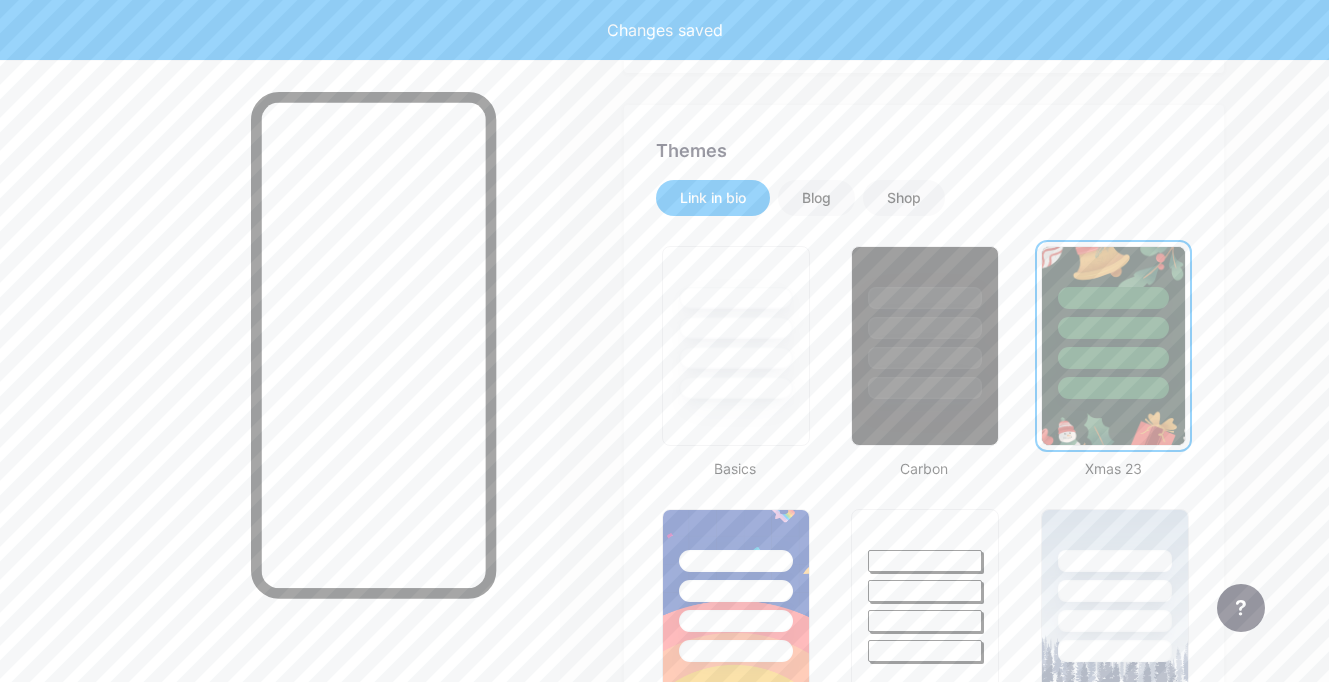 scroll, scrollTop: 364, scrollLeft: 0, axis: vertical 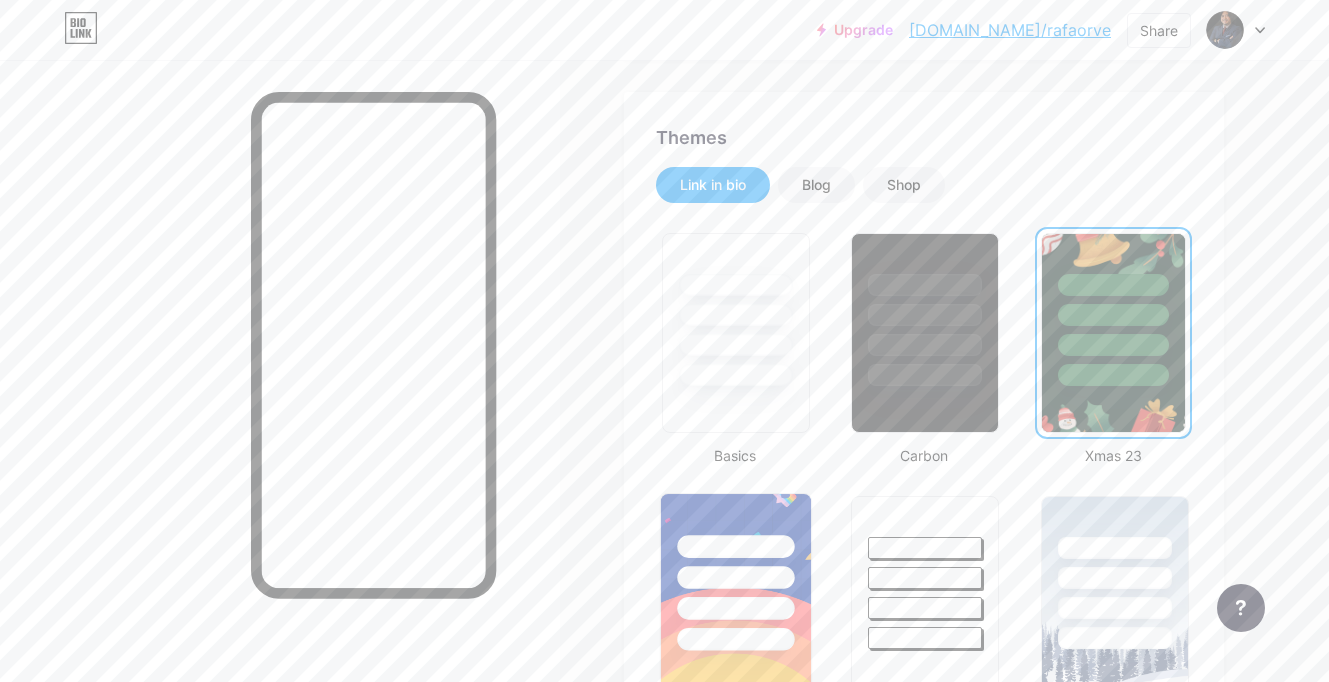 click at bounding box center (735, 577) 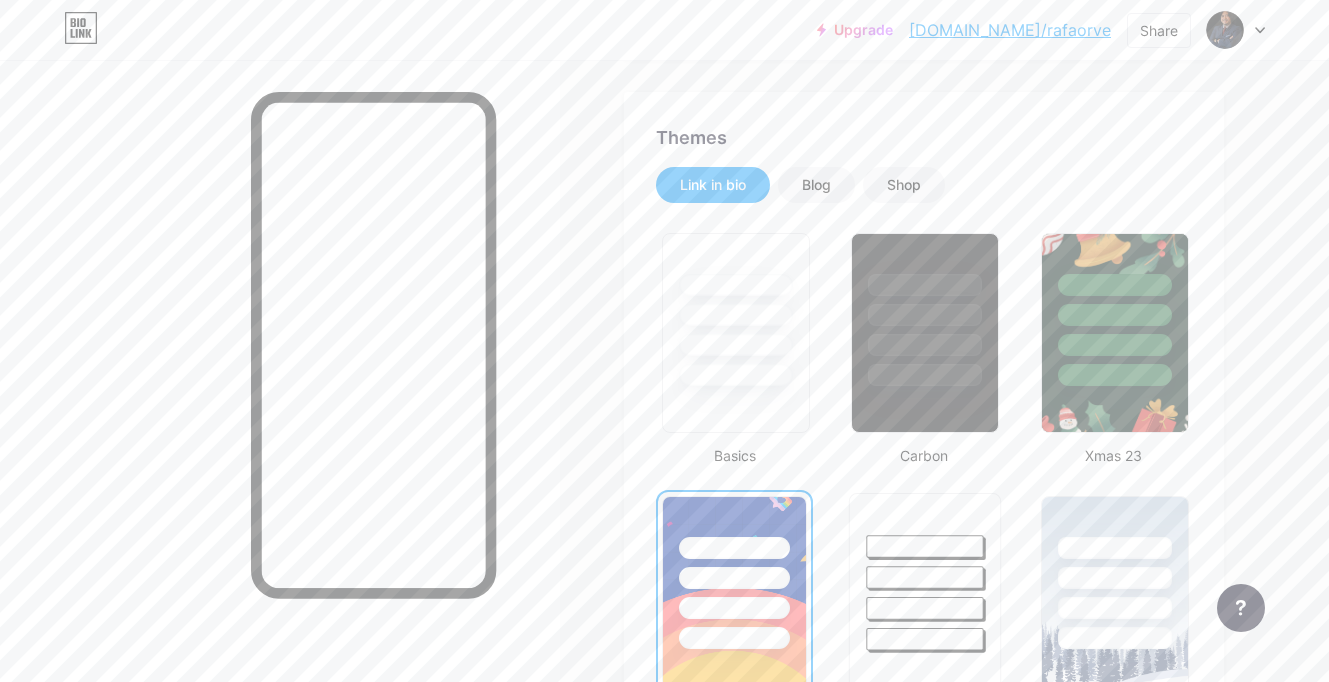 click at bounding box center [925, 572] 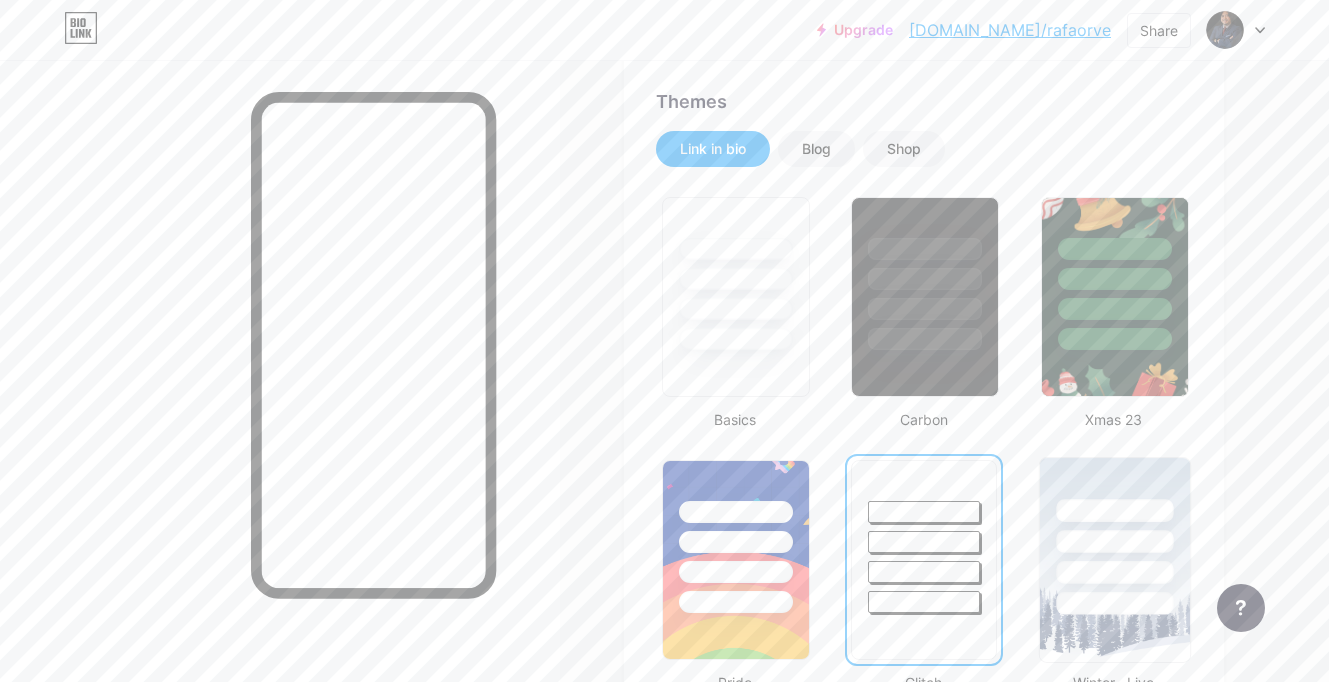 scroll, scrollTop: 414, scrollLeft: 0, axis: vertical 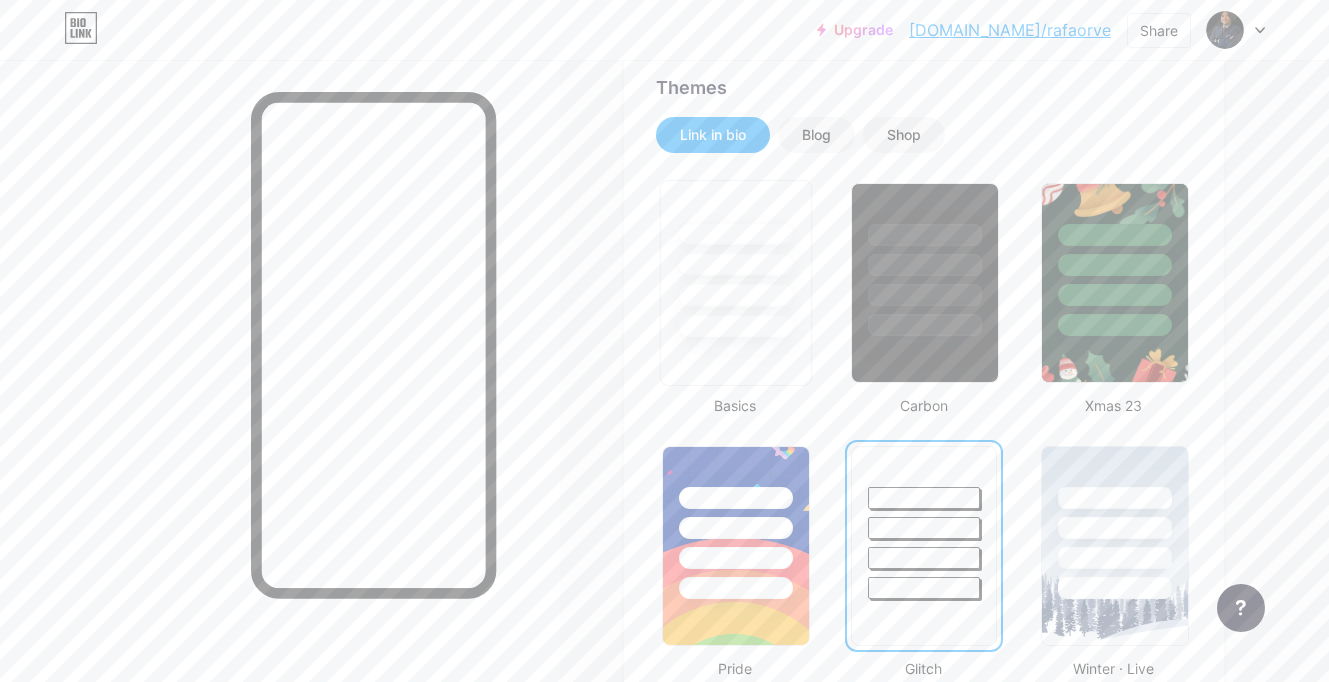 click at bounding box center (735, 326) 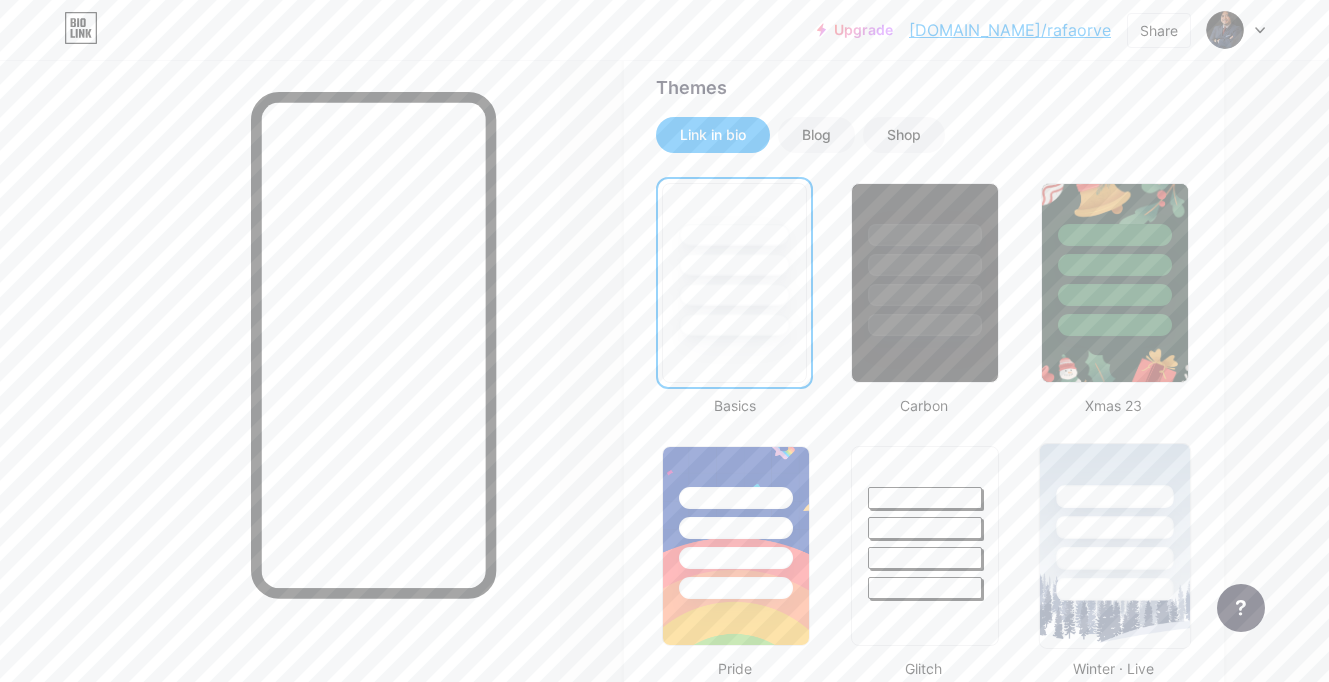 click at bounding box center [1114, 558] 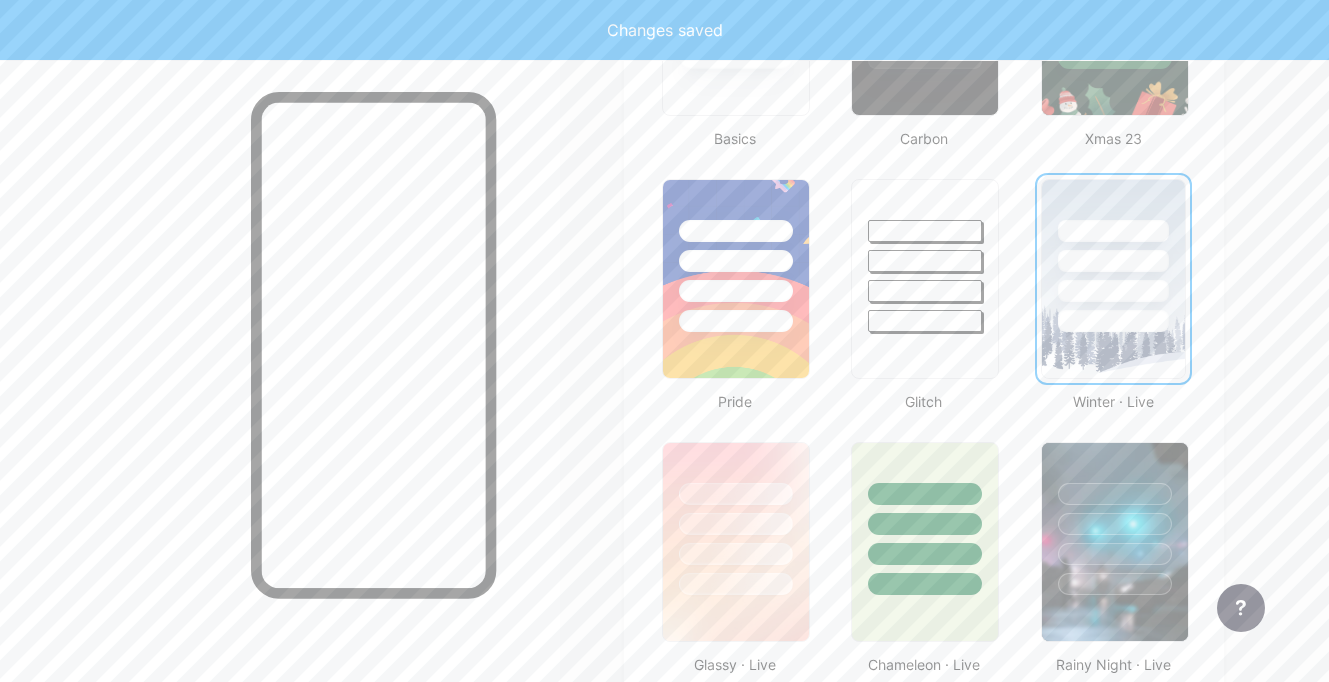 scroll, scrollTop: 685, scrollLeft: 0, axis: vertical 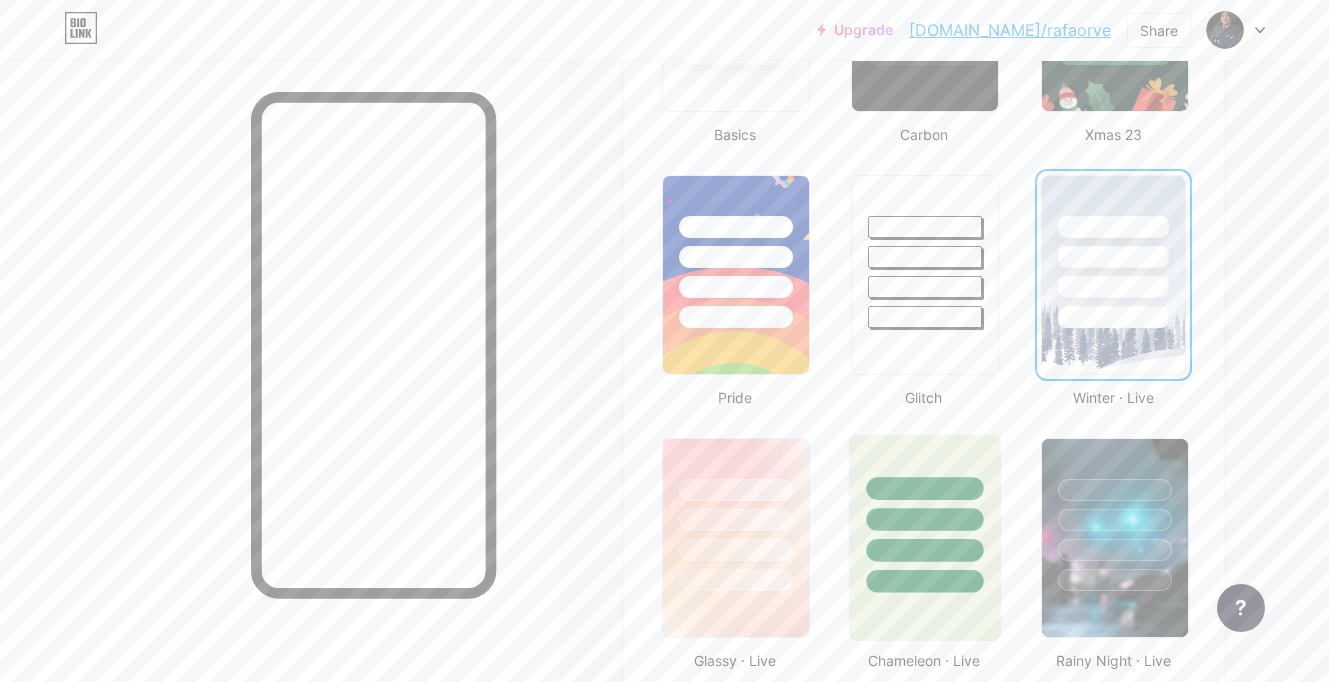click at bounding box center (925, 514) 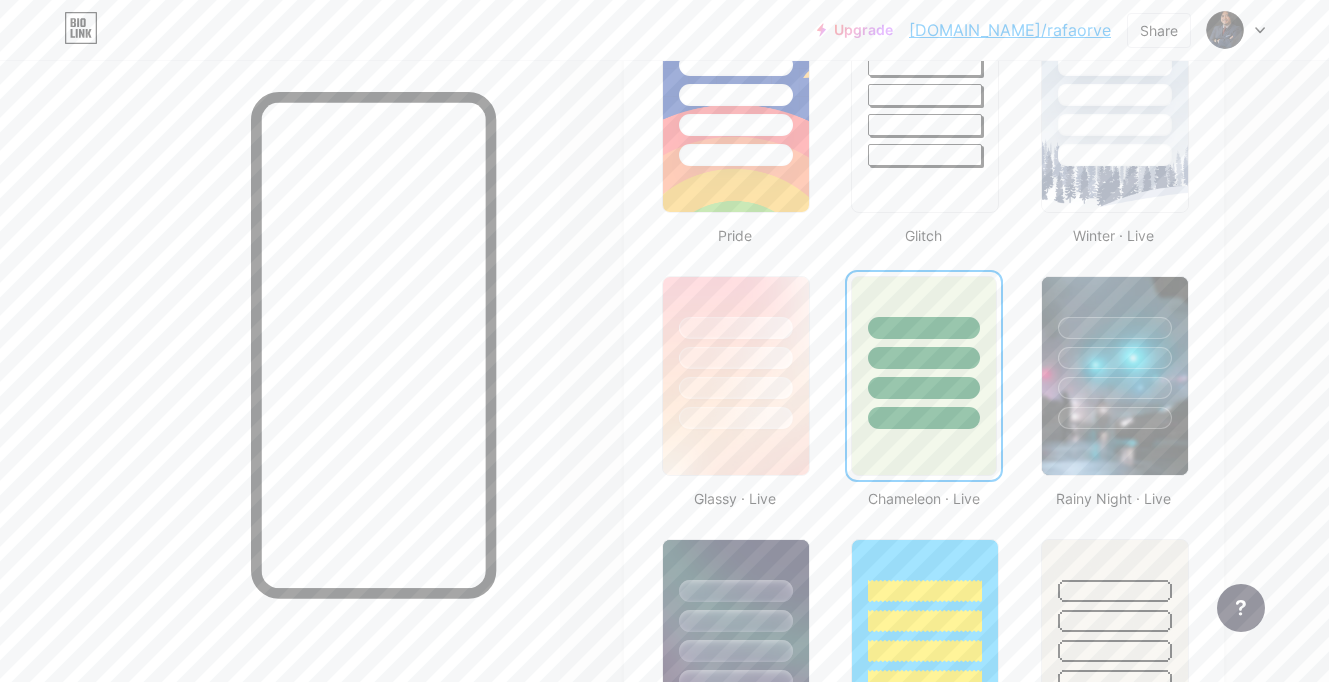 scroll, scrollTop: 851, scrollLeft: 0, axis: vertical 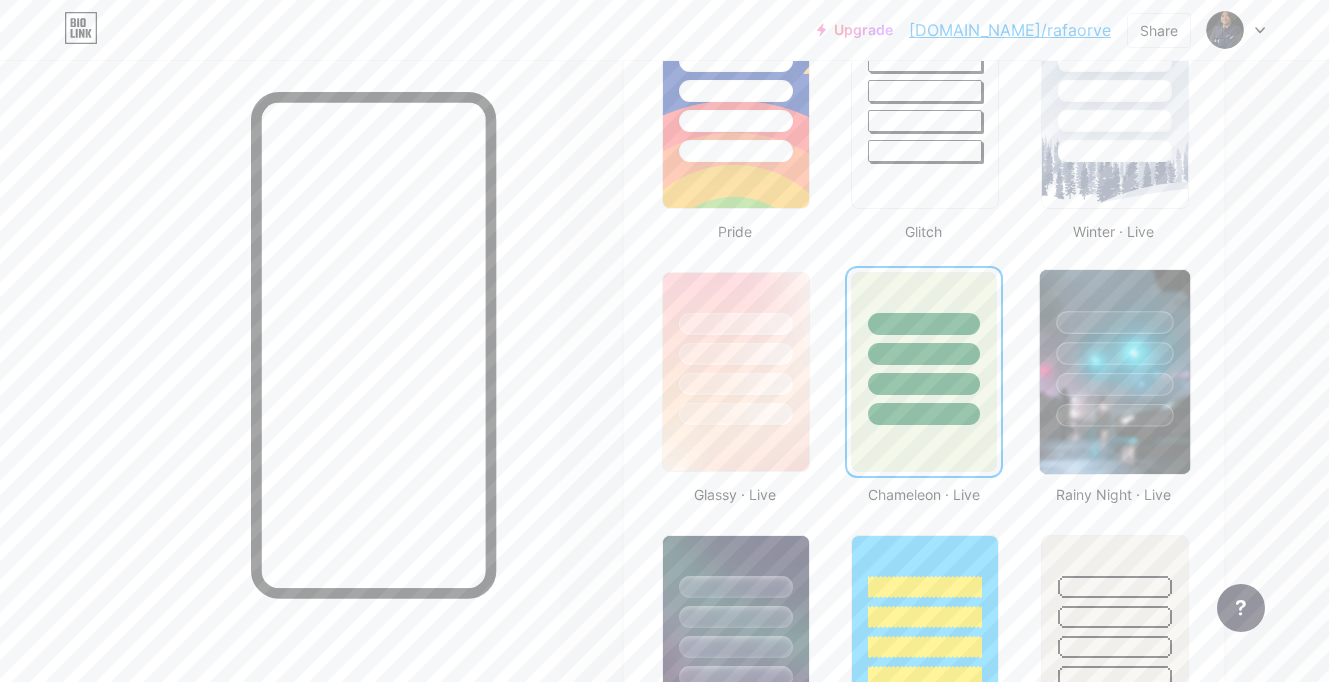click at bounding box center [1114, 384] 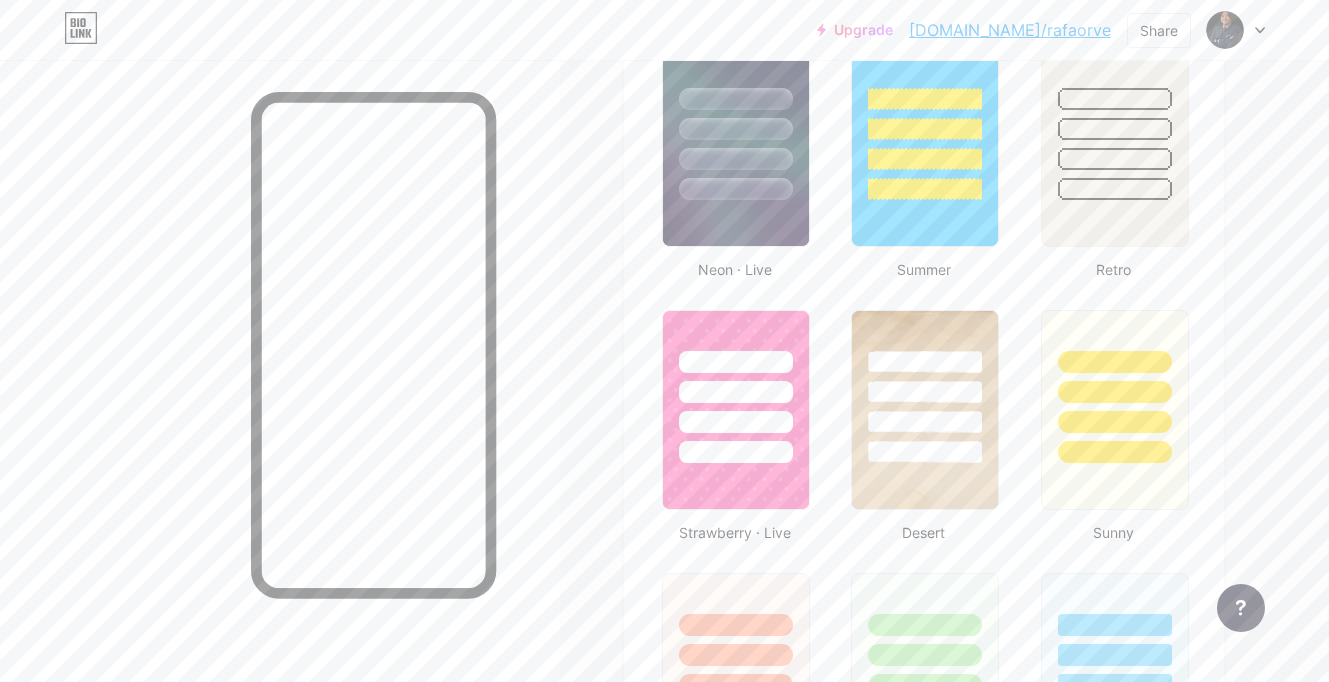 scroll, scrollTop: 1349, scrollLeft: 0, axis: vertical 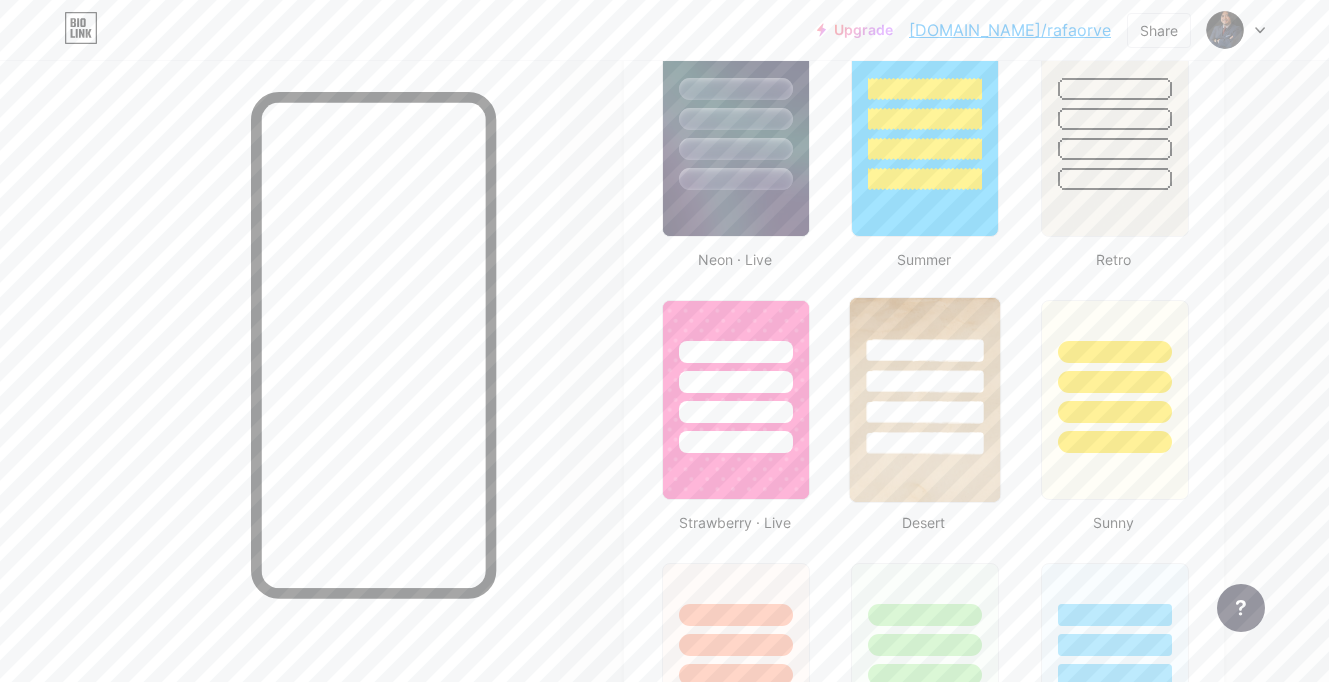 click at bounding box center (925, 412) 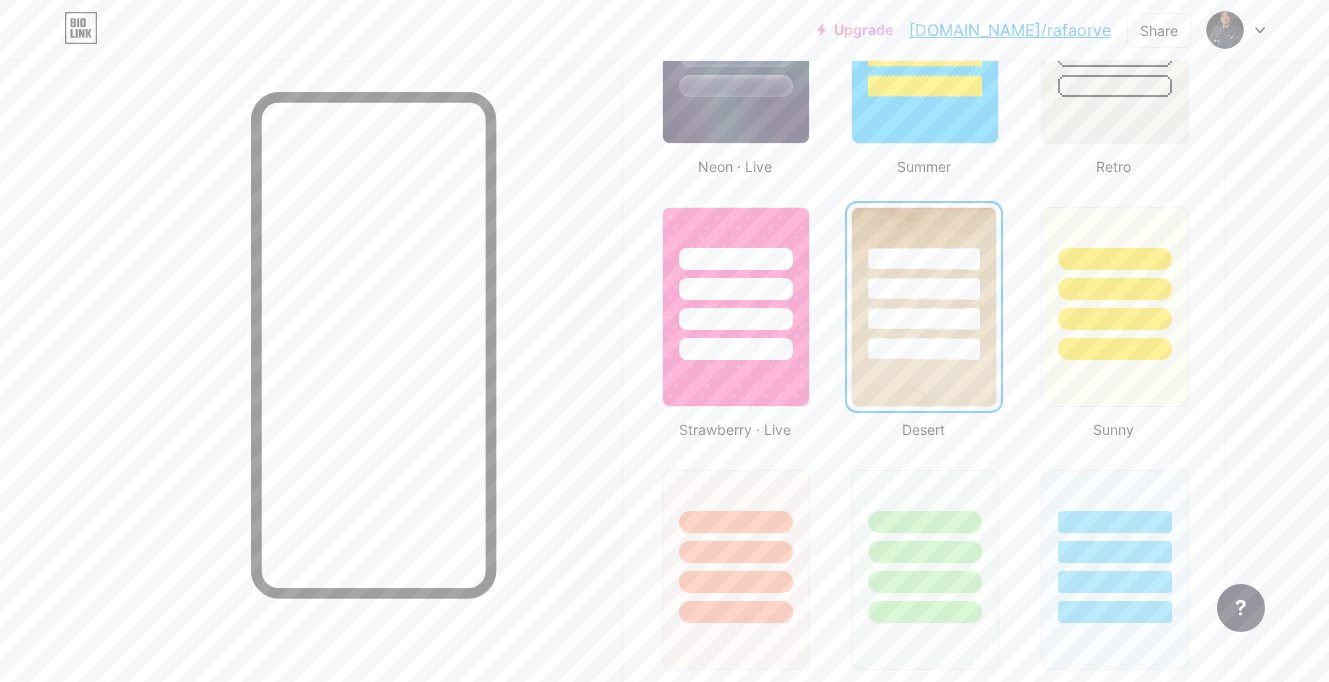 scroll, scrollTop: 1450, scrollLeft: 0, axis: vertical 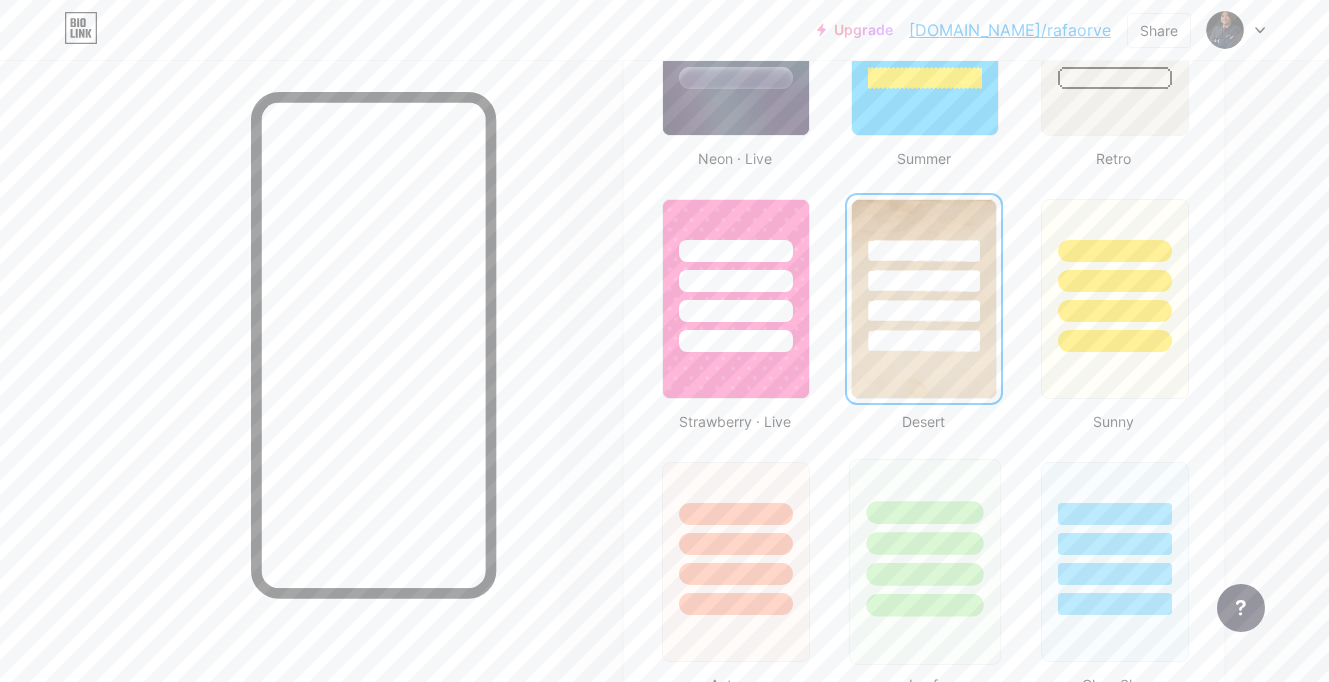 click at bounding box center [925, 538] 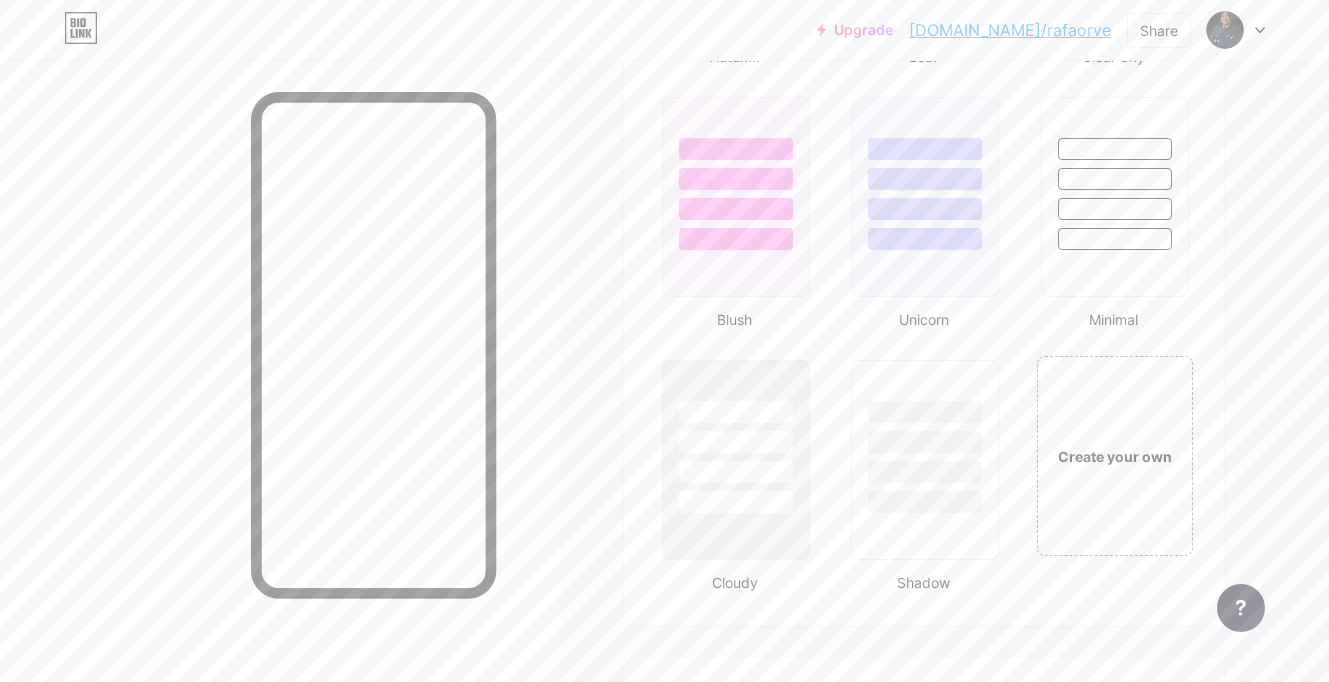 scroll, scrollTop: 2090, scrollLeft: 0, axis: vertical 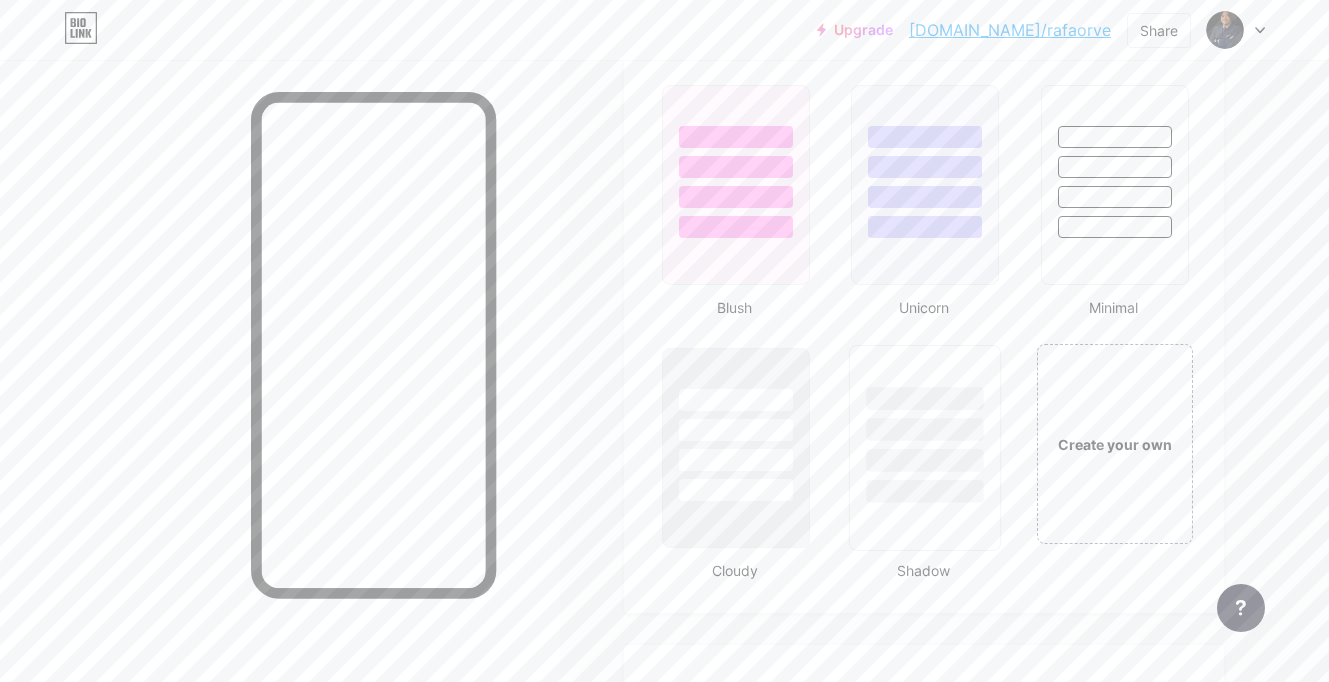 click at bounding box center [925, 448] 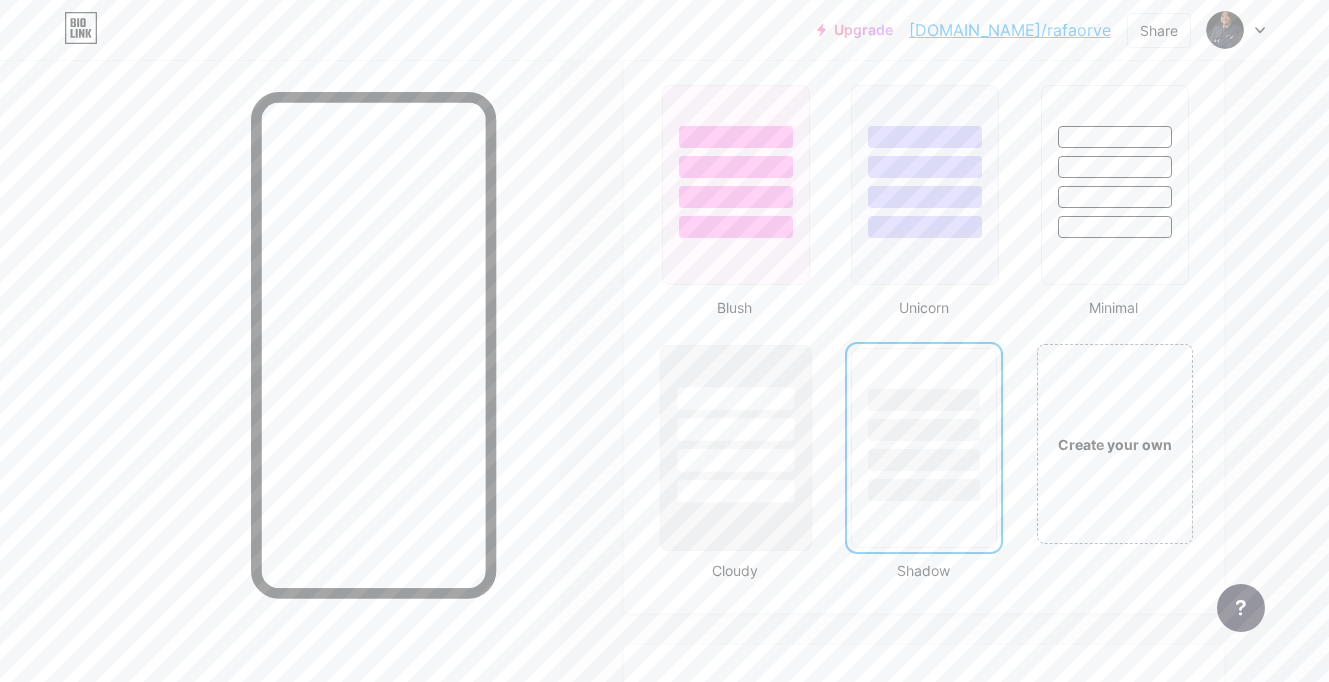 click at bounding box center [735, 491] 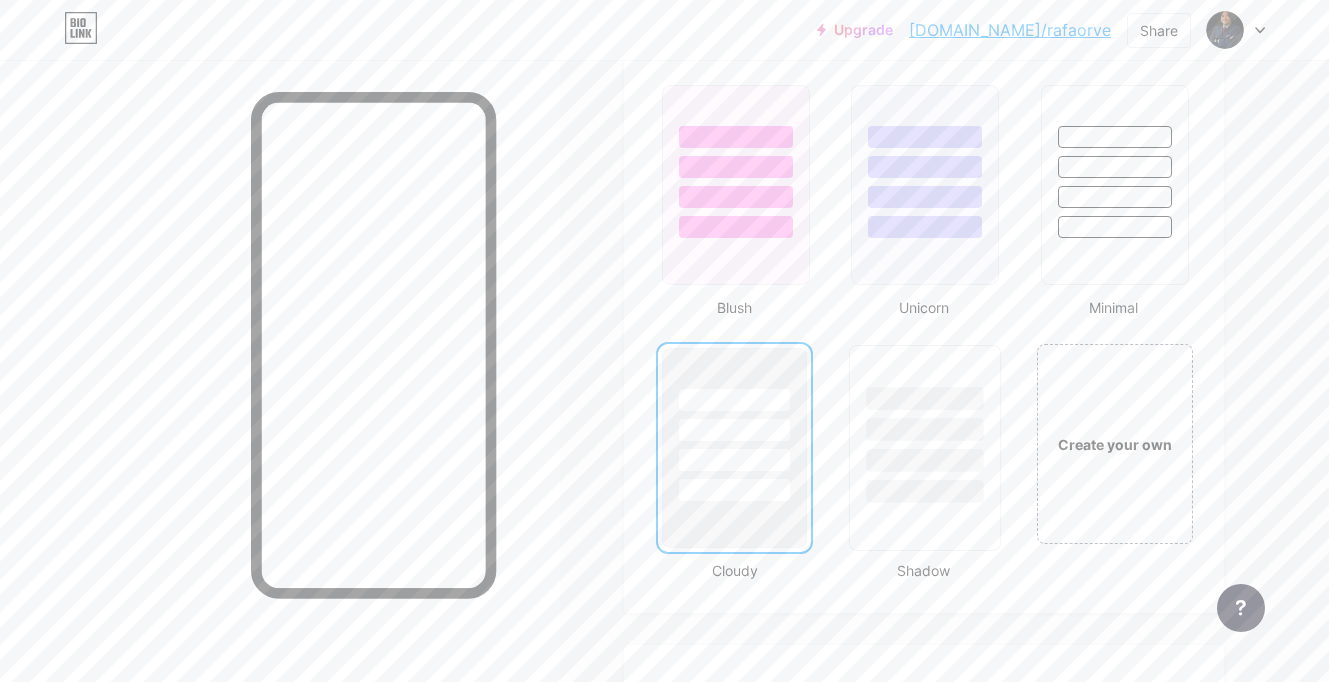 click at bounding box center [925, 491] 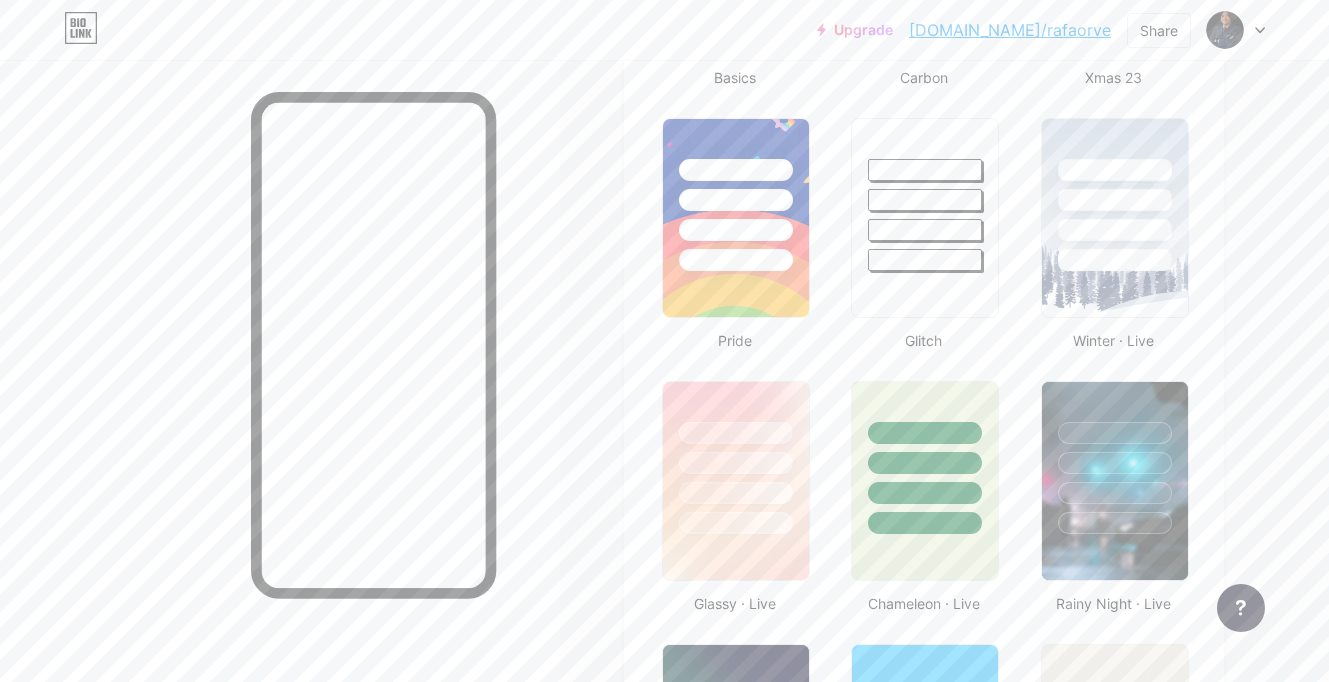 scroll, scrollTop: 0, scrollLeft: 0, axis: both 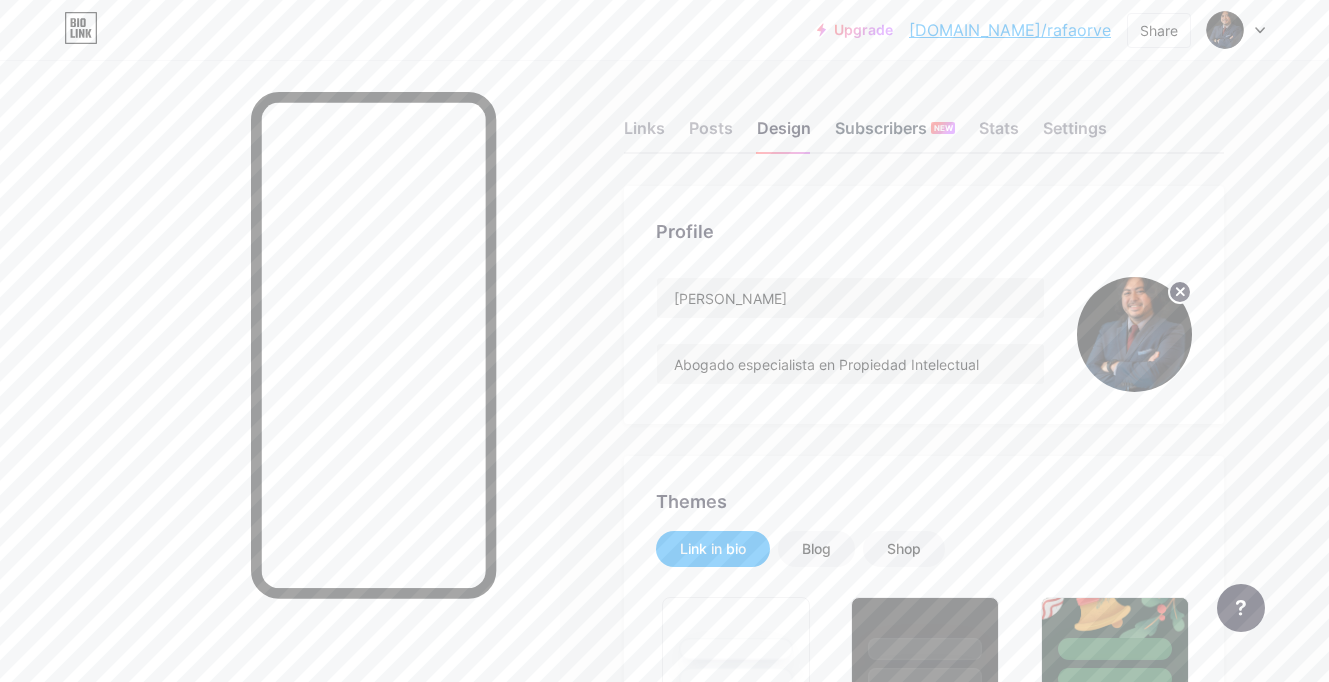 click on "Subscribers
NEW" at bounding box center (895, 134) 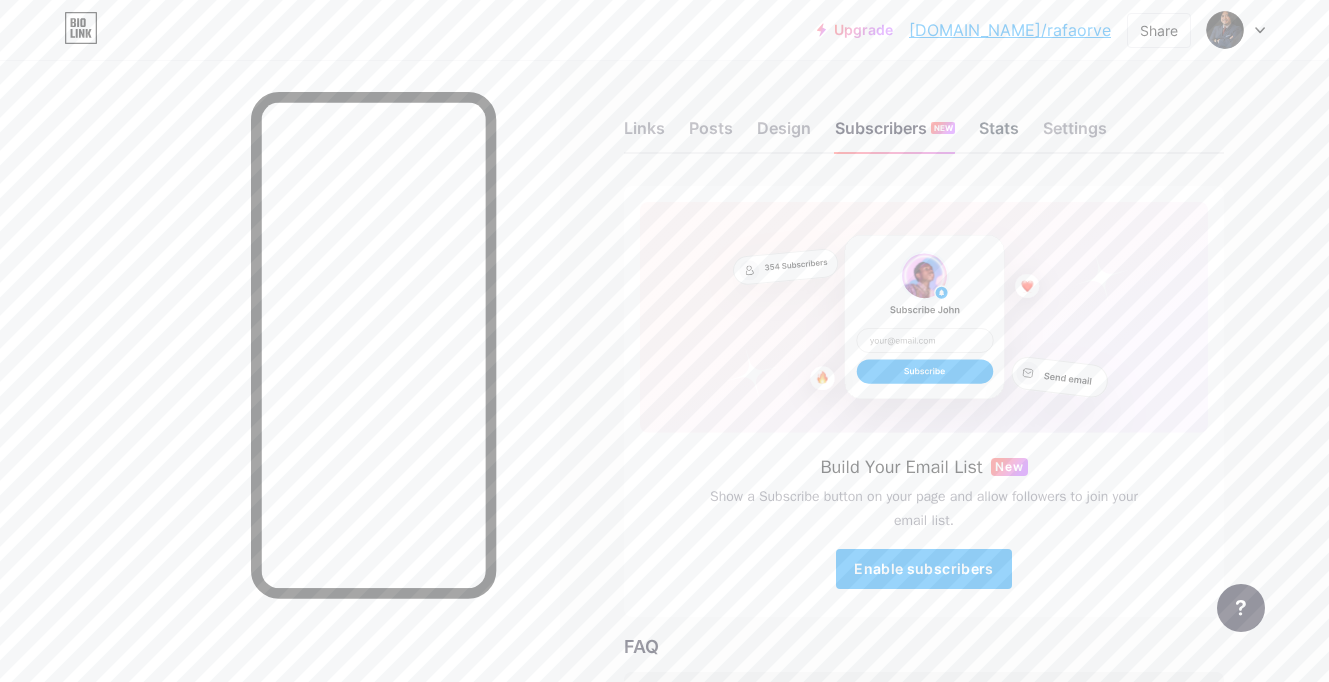 click on "Stats" at bounding box center [999, 134] 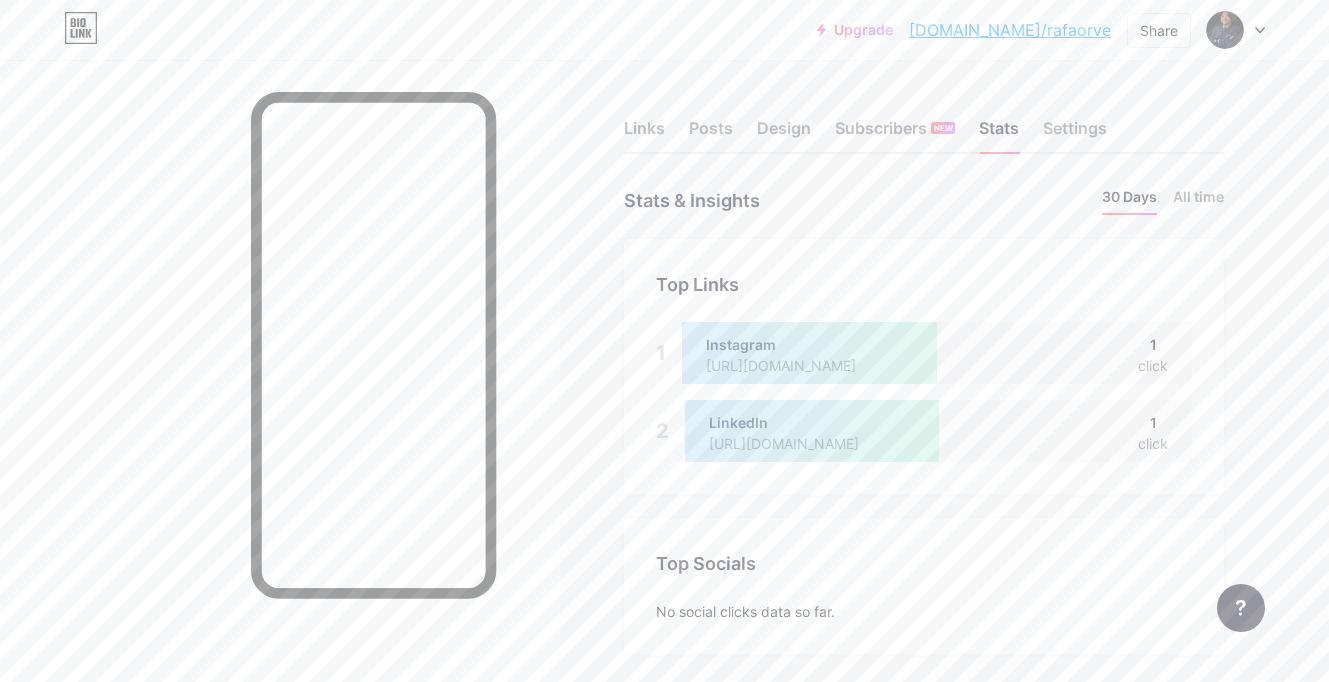 scroll, scrollTop: 999318, scrollLeft: 998671, axis: both 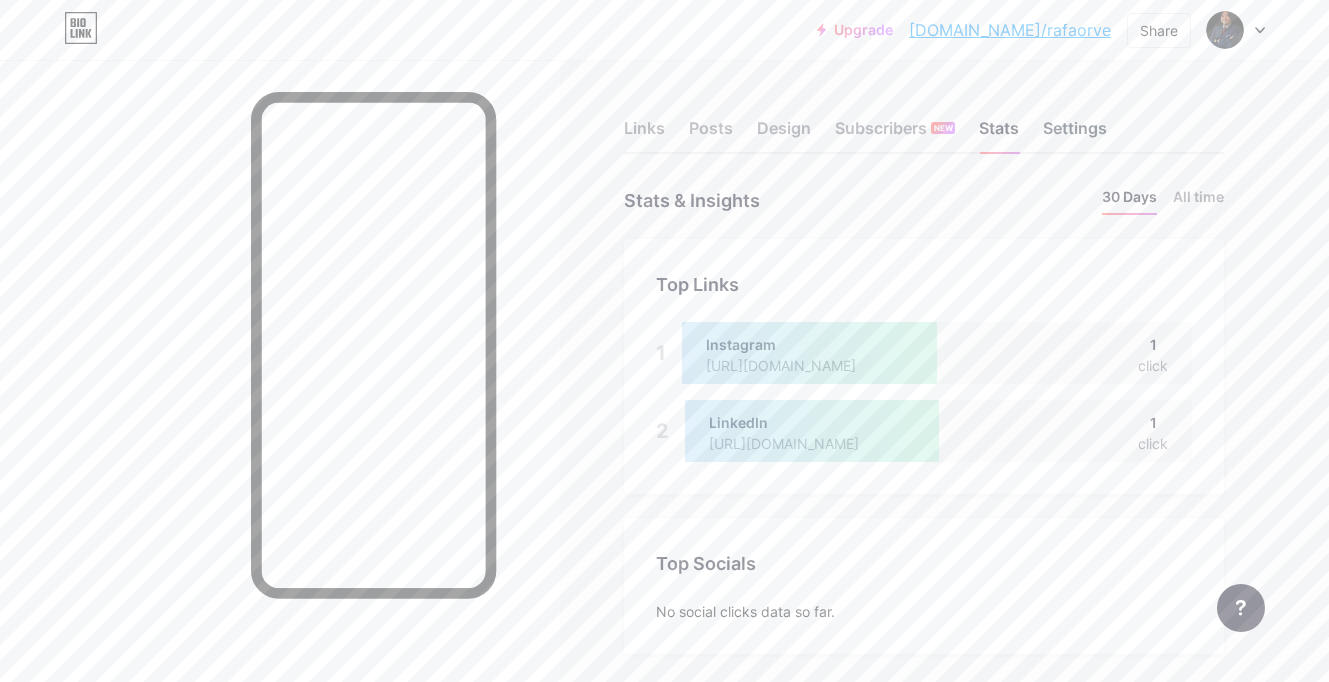 click on "Settings" at bounding box center [1075, 134] 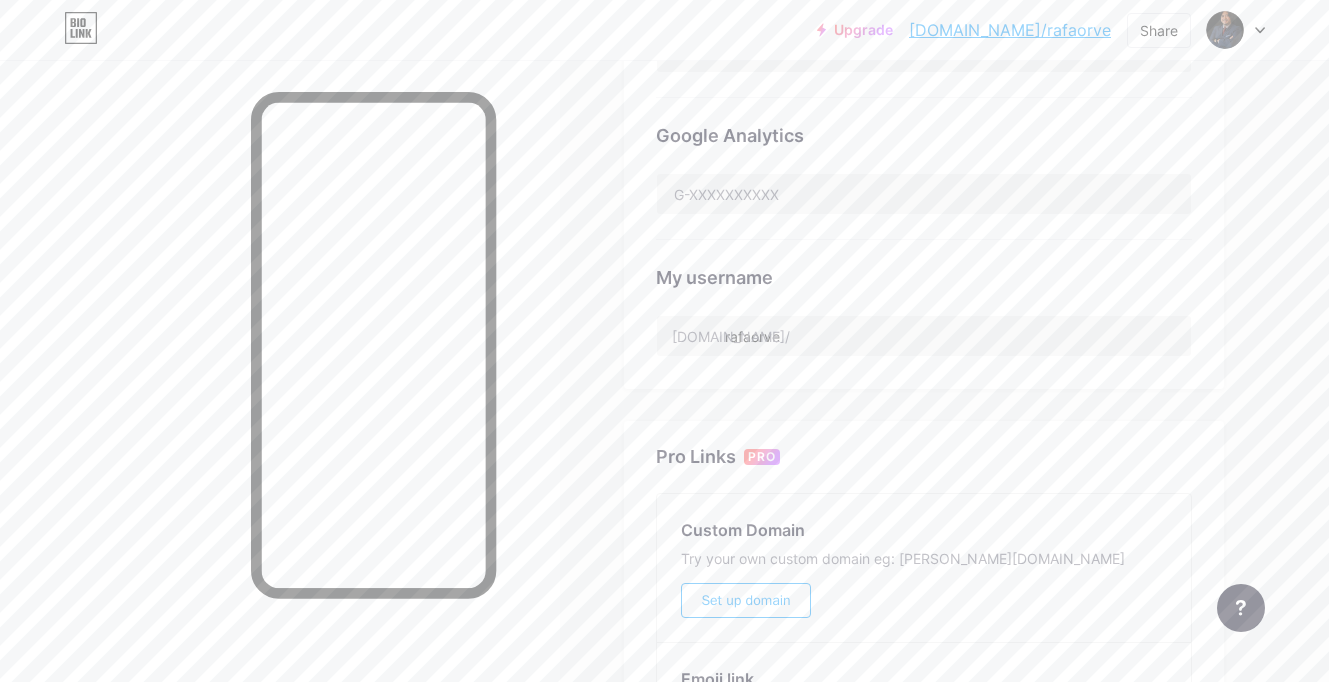 scroll, scrollTop: 0, scrollLeft: 0, axis: both 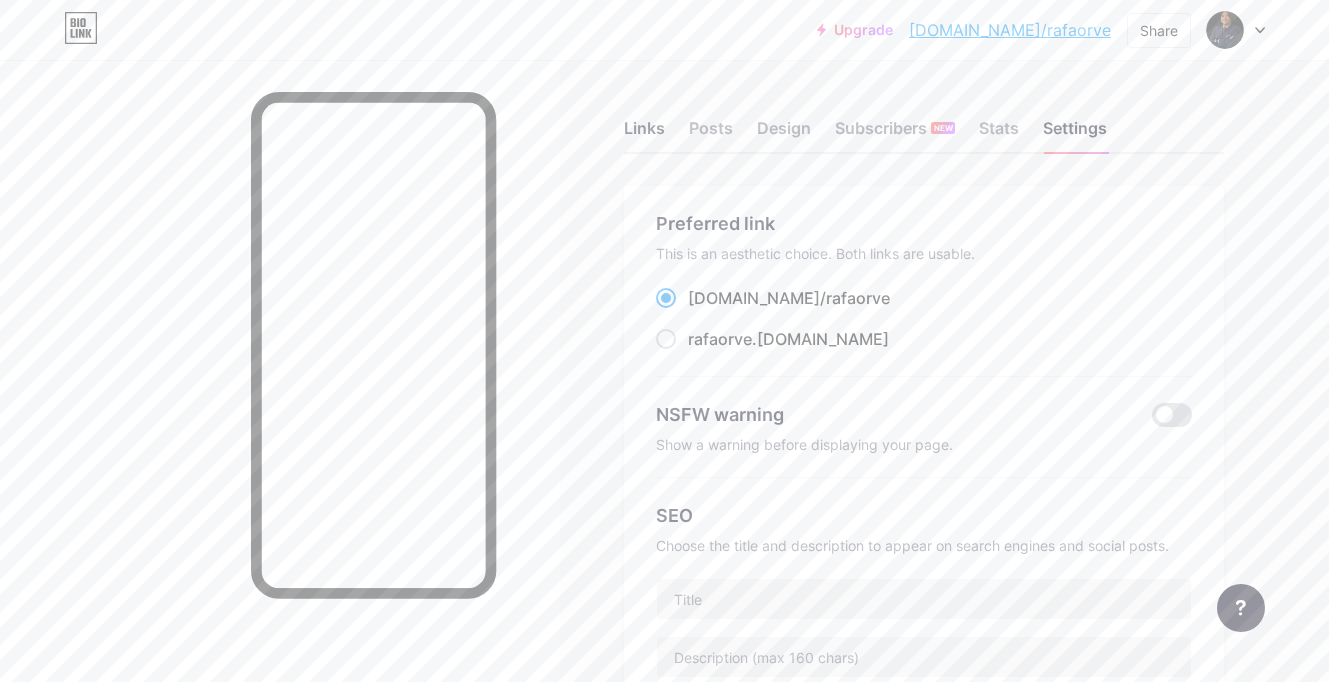 click on "Links" at bounding box center (644, 134) 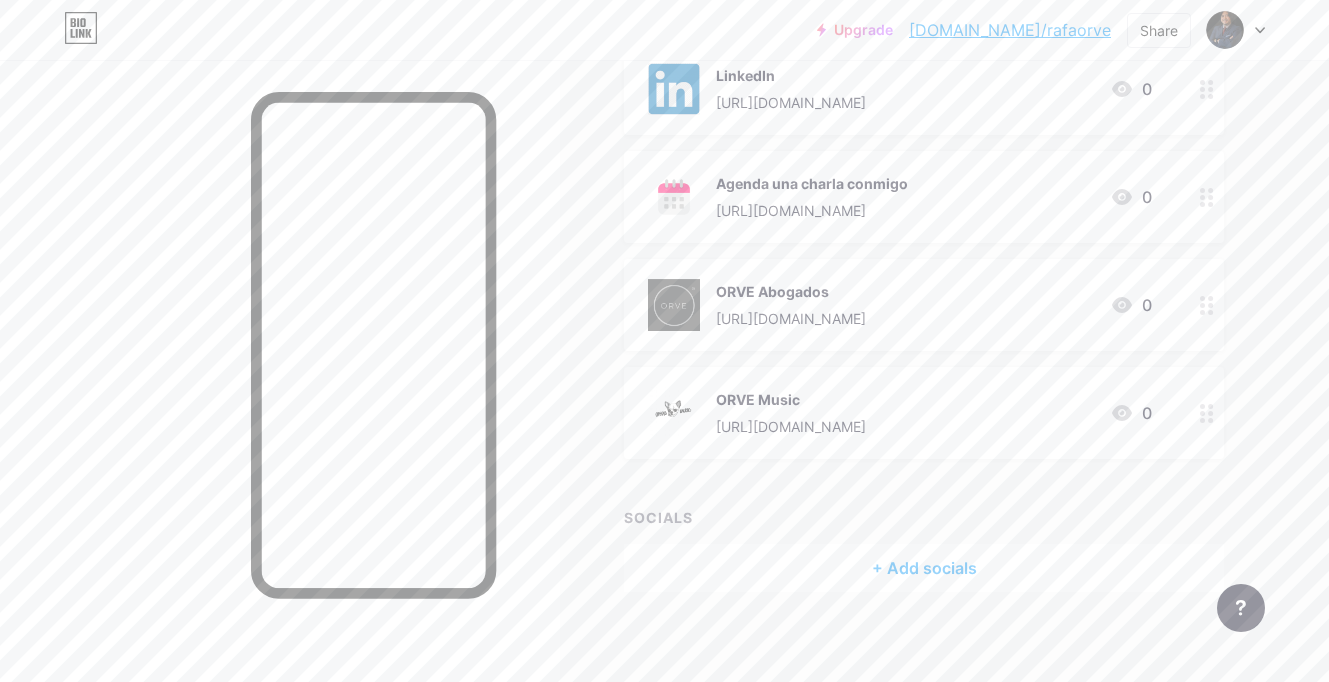 scroll, scrollTop: 491, scrollLeft: 0, axis: vertical 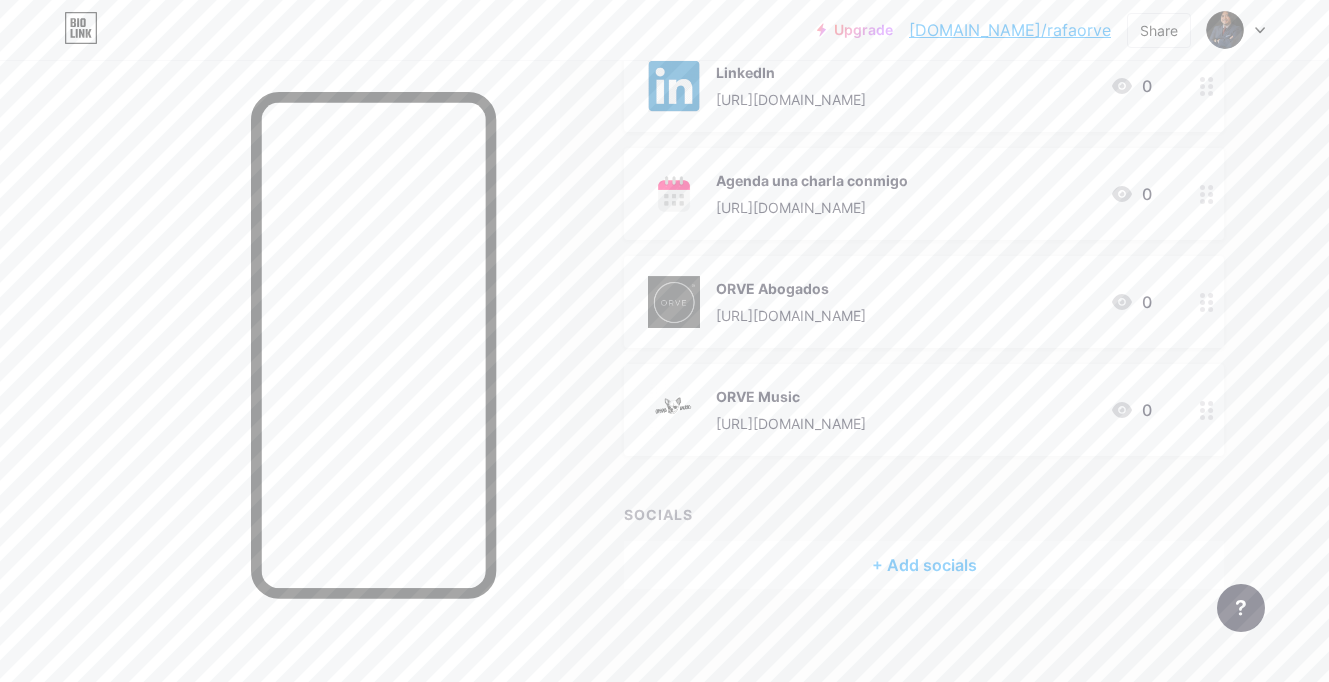 click on "+ Add socials" at bounding box center (924, 565) 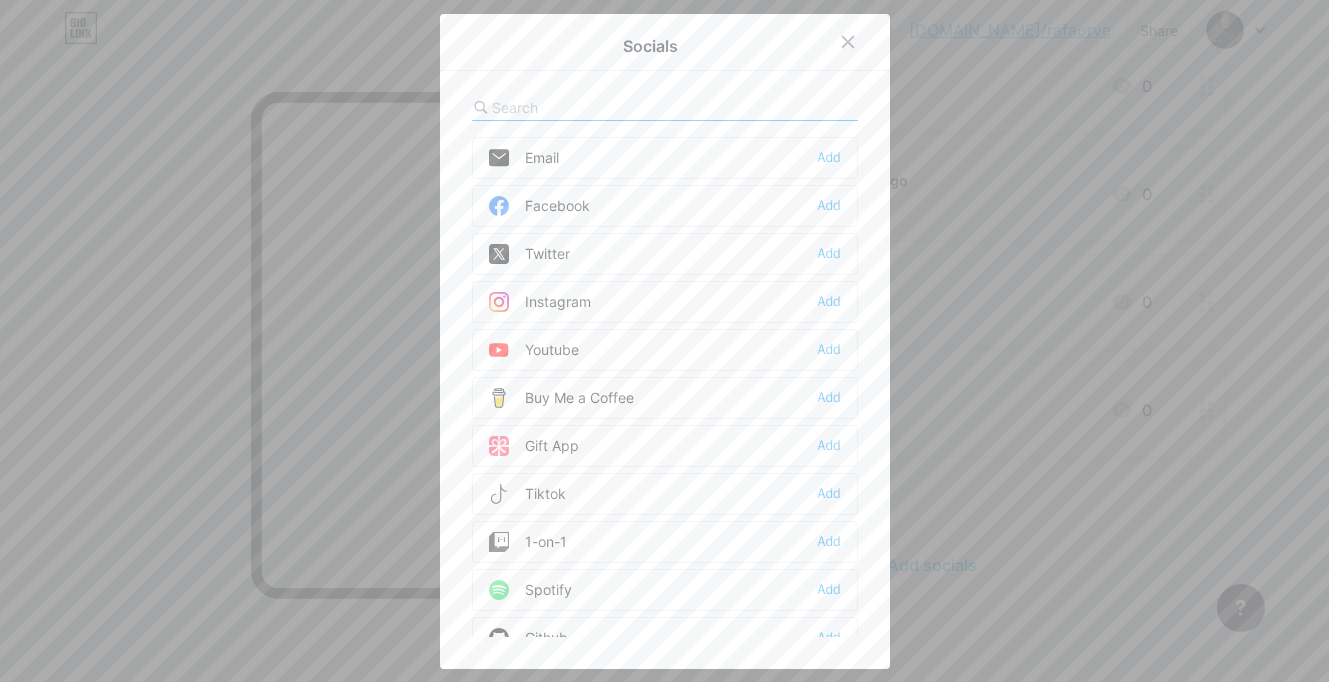 click on "Facebook
Add" at bounding box center (665, 206) 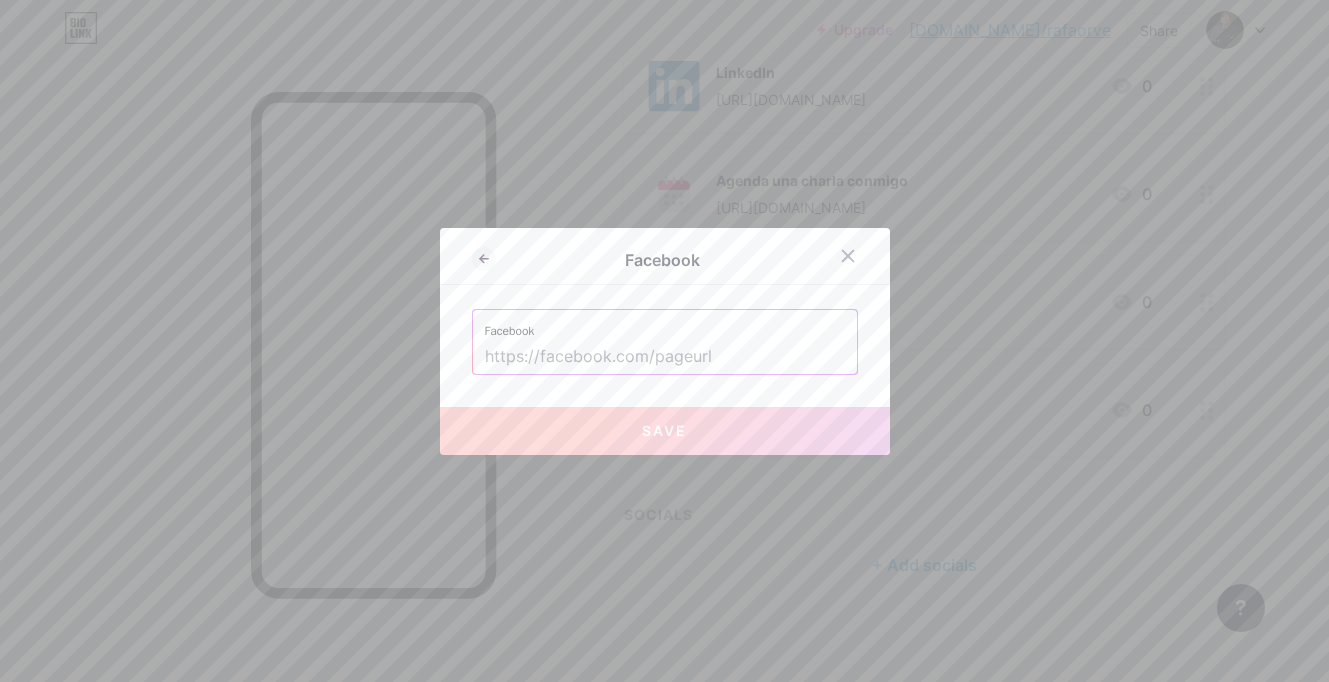 click at bounding box center [665, 357] 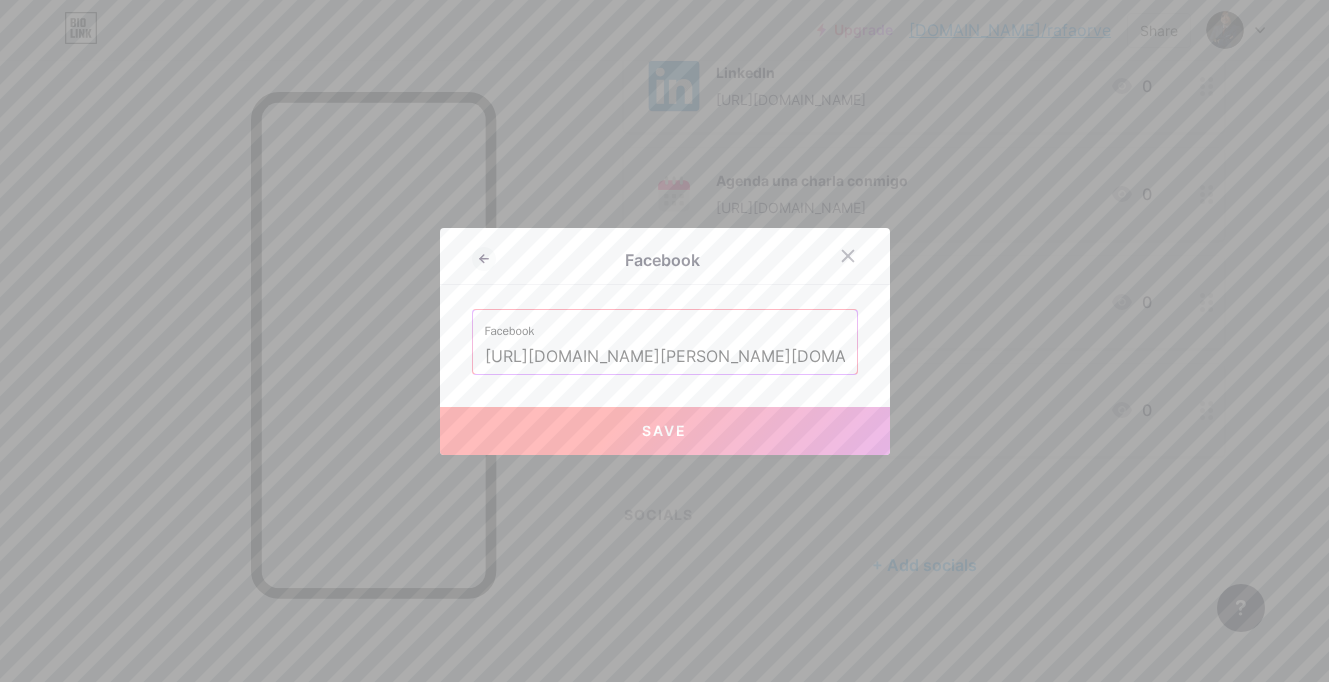 type on "[URL][DOMAIN_NAME][PERSON_NAME][DOMAIN_NAME][PERSON_NAME]" 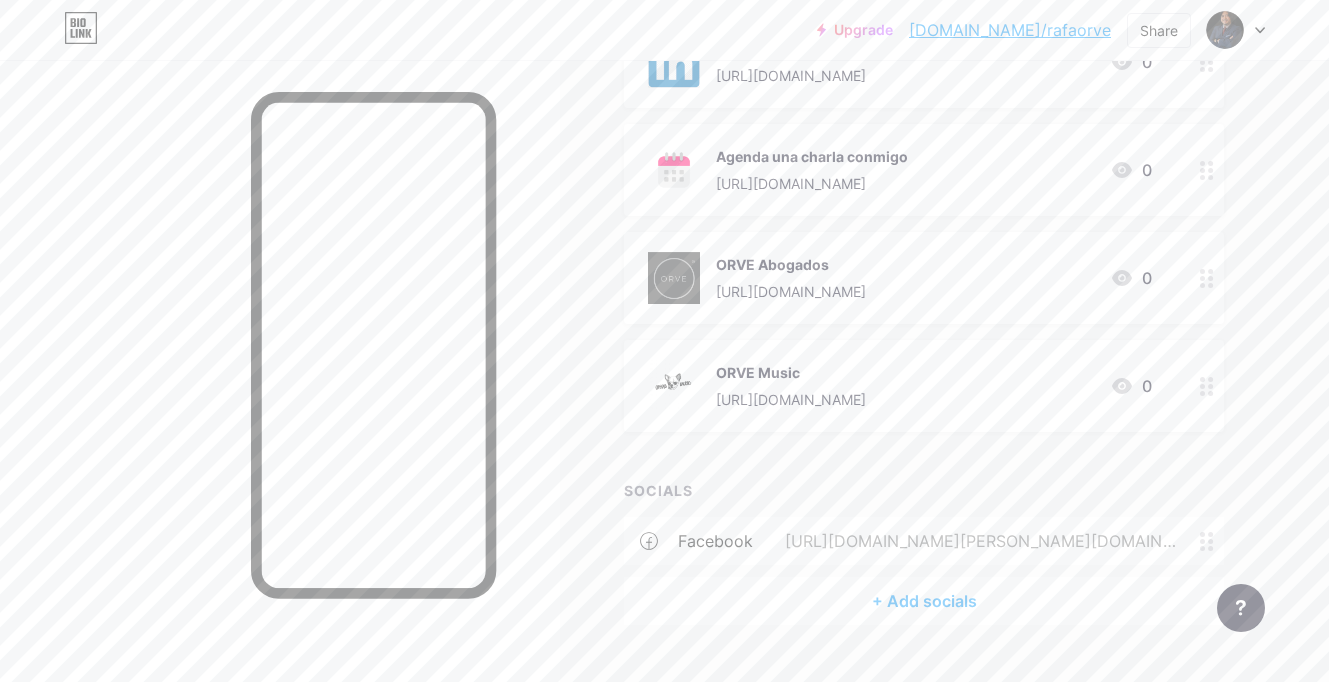 scroll, scrollTop: 532, scrollLeft: 0, axis: vertical 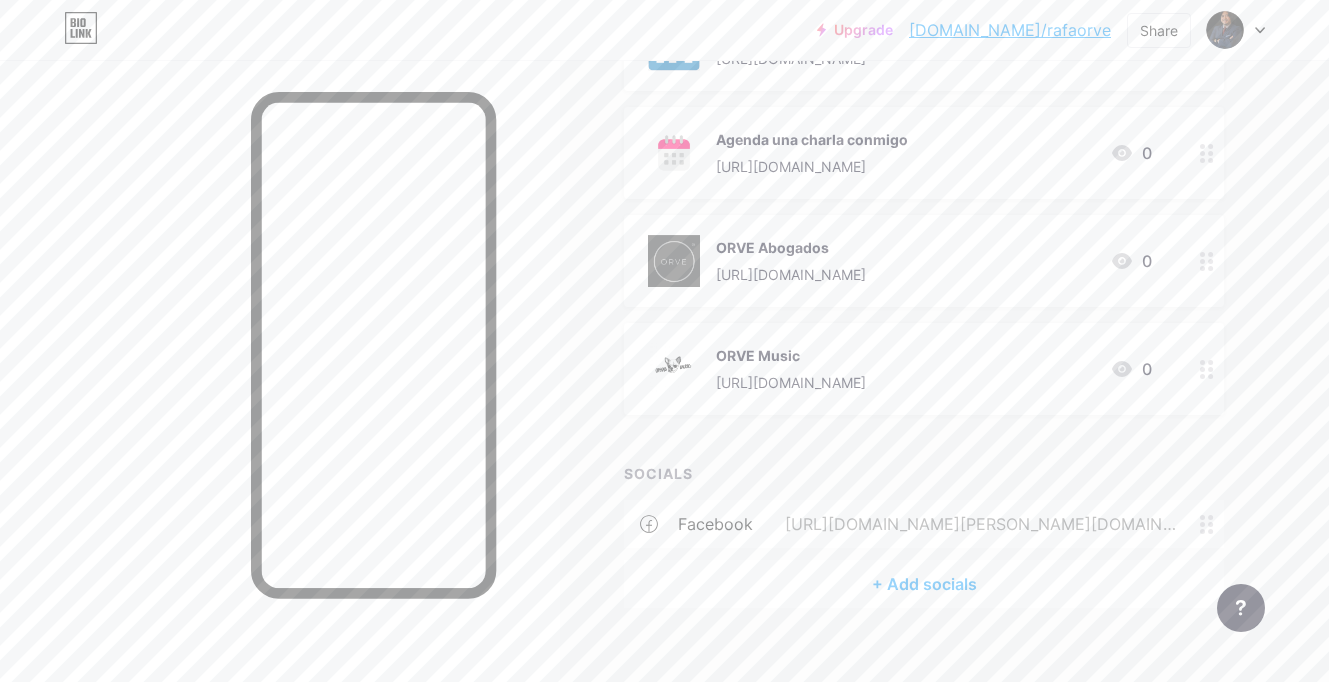 click on "+ Add socials" at bounding box center [924, 584] 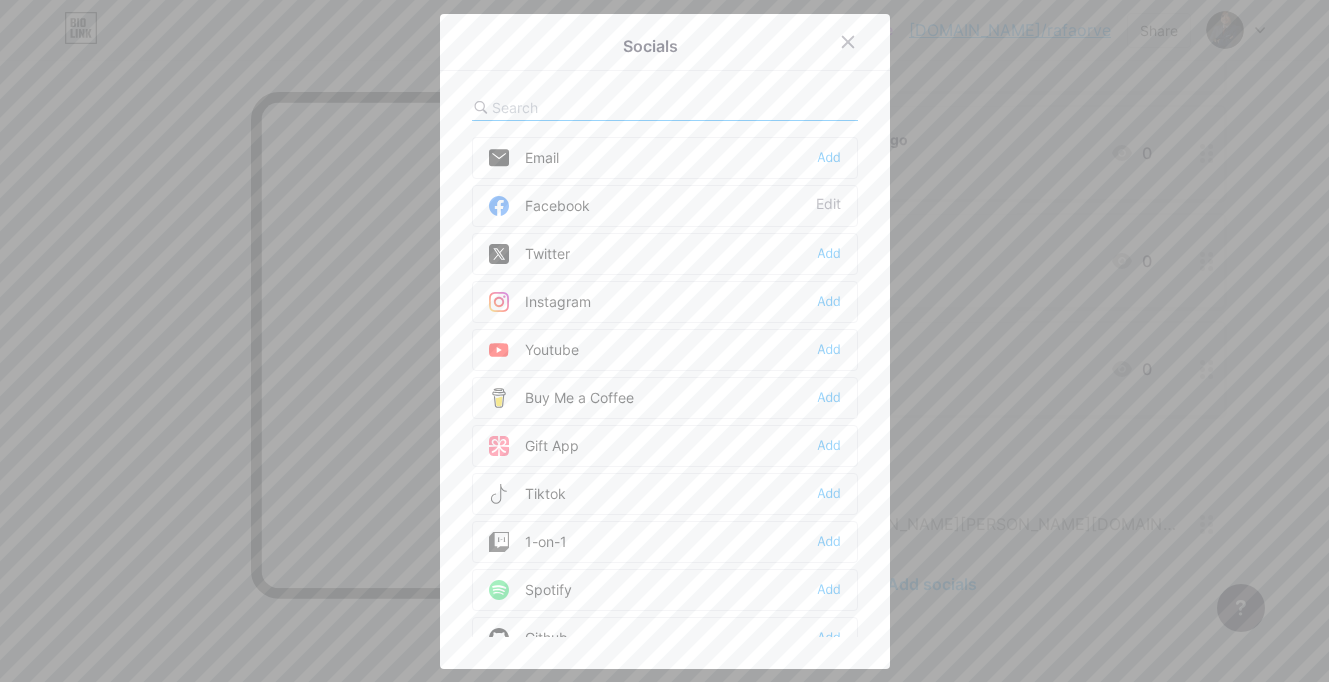 click on "Instagram
Add" at bounding box center (665, 302) 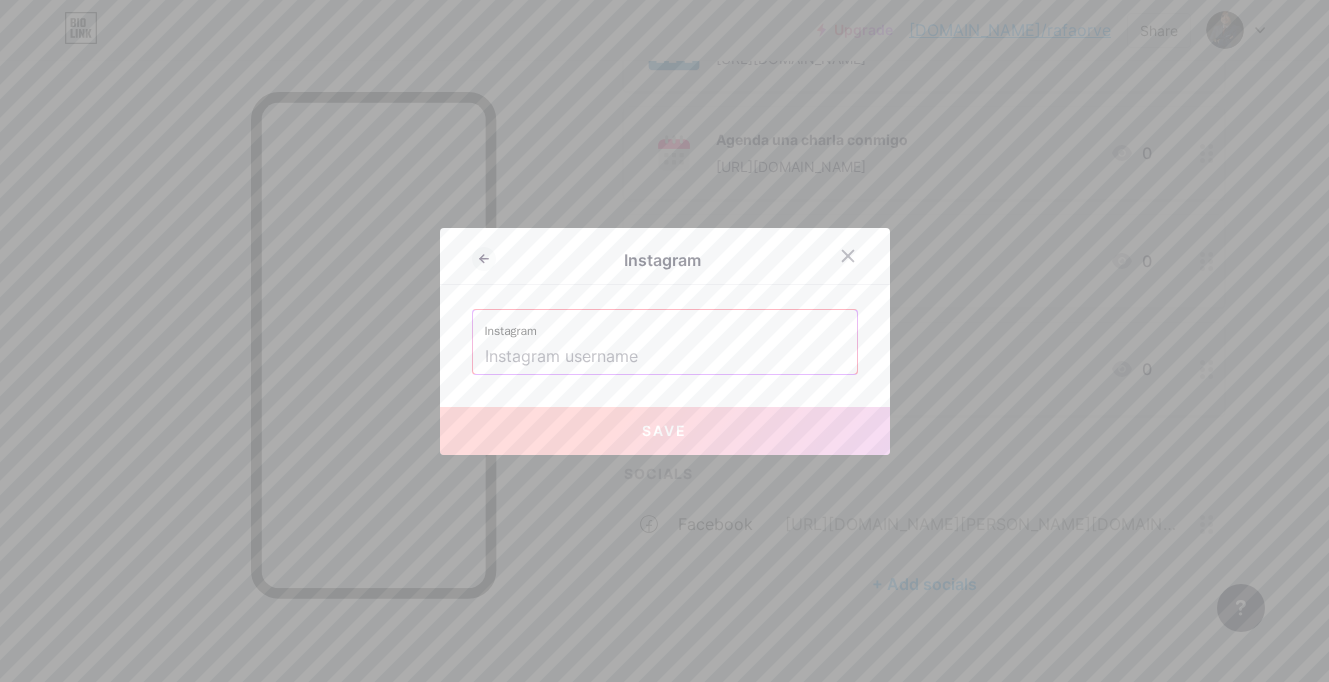 click at bounding box center (665, 357) 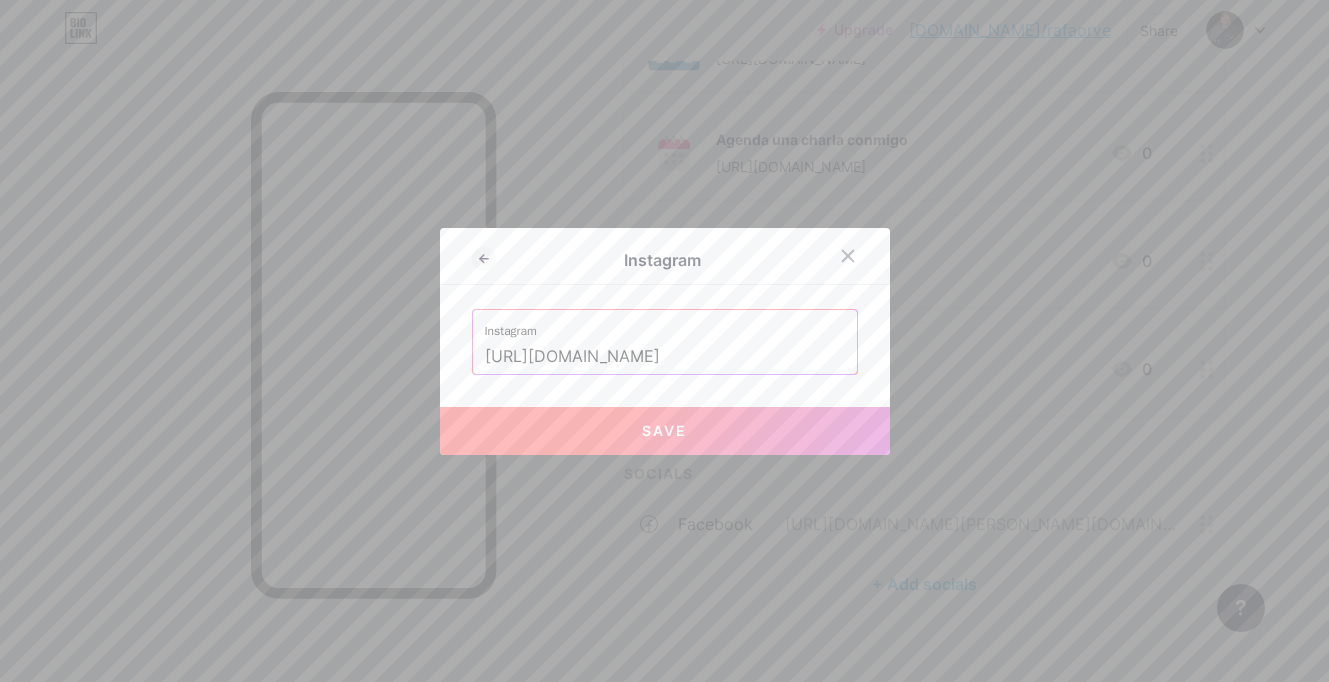 type on "[URL][DOMAIN_NAME]" 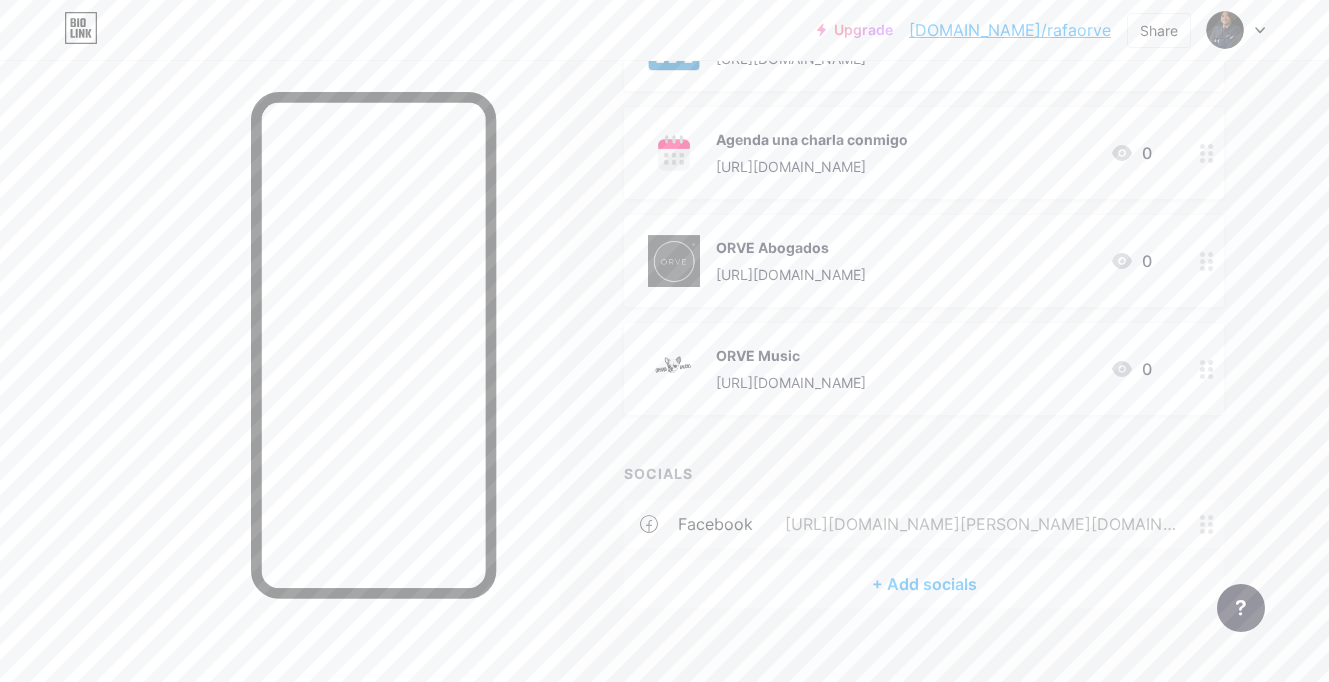 click on "facebook
[URL][DOMAIN_NAME][PERSON_NAME][DOMAIN_NAME][PERSON_NAME]" at bounding box center [924, 530] 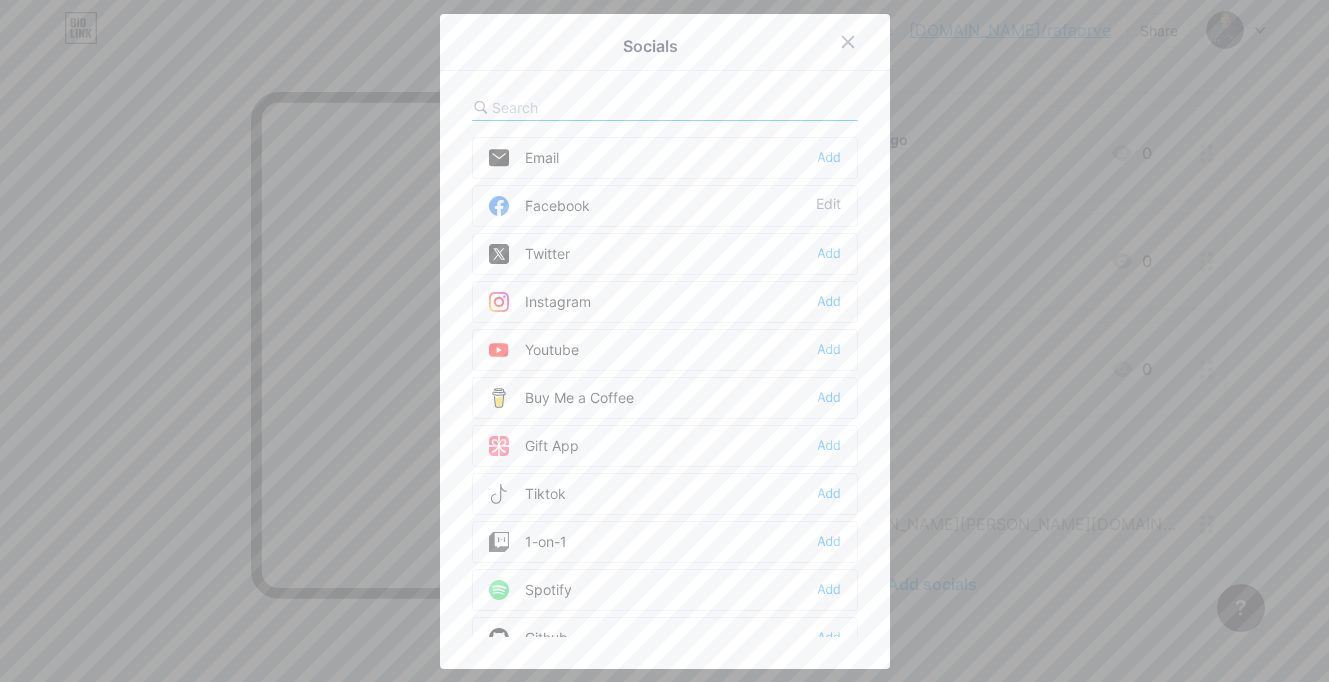 click on "Email
Add
Facebook
Edit
Twitter
Add
Instagram
Add
Youtube
Add
Buy Me a Coffee
Add
Gift App
Add
Tiktok
Add
1-on-1
Add
Spotify
Add
Github
Add
[GEOGRAPHIC_DATA]
Add
Dribbble
Add
Discord
Add
Medium
Add
Reddit
Add
Sound Cloud
Add
[GEOGRAPHIC_DATA]
Add
Linkedin
Add
[GEOGRAPHIC_DATA]
Add
Substack
Add
Telegram
Add
Signal
Add" at bounding box center (665, 387) 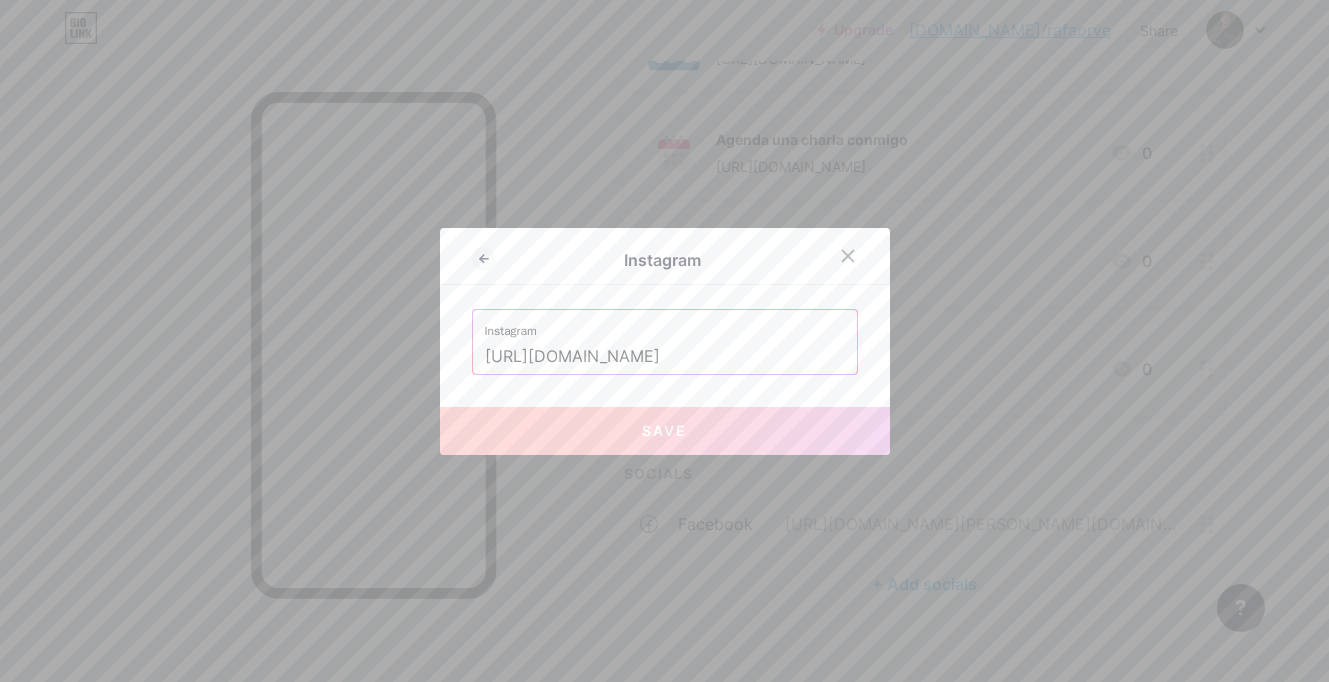 click on "Save" at bounding box center (665, 431) 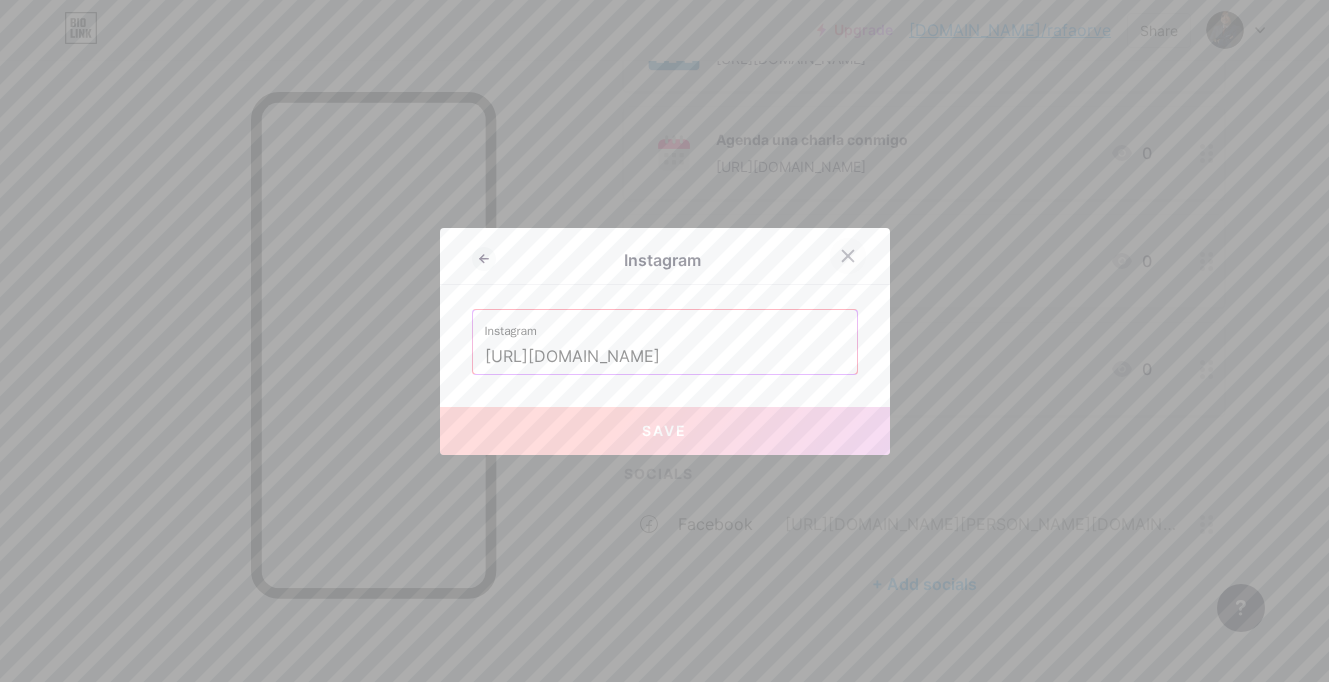 click 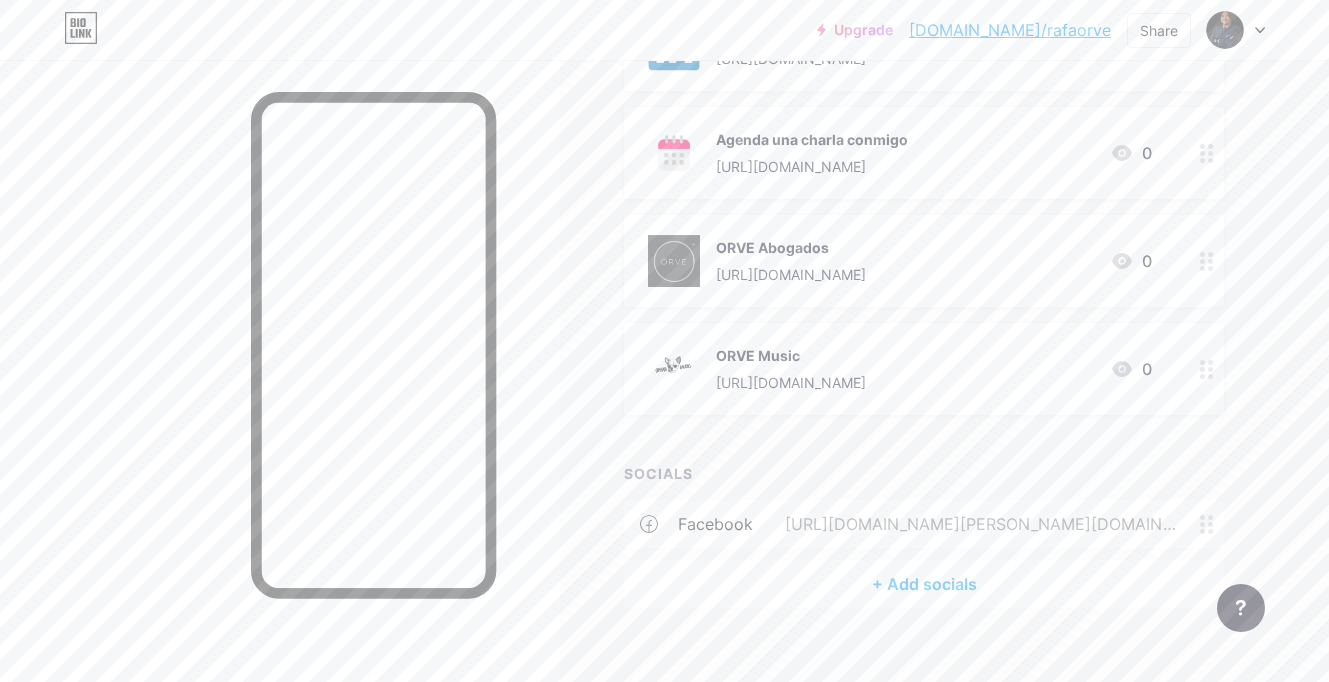 click on "+ Add socials" at bounding box center [924, 584] 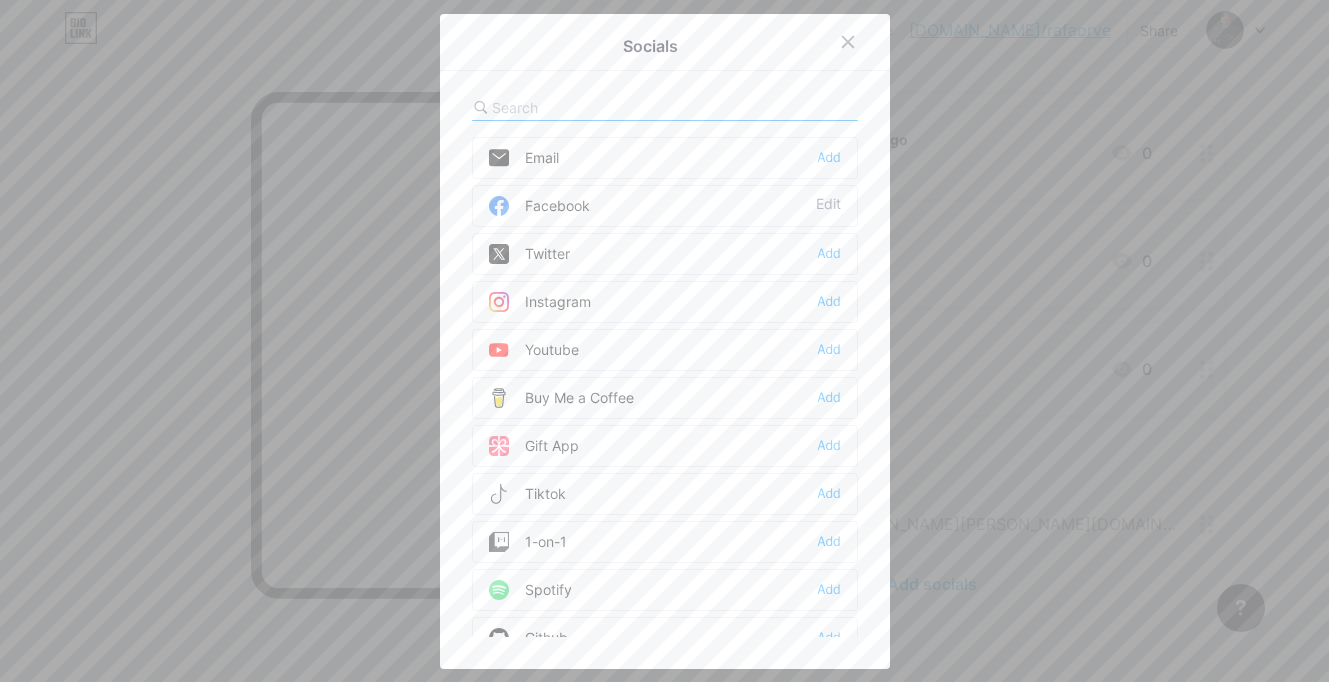 click on "Instagram
Add" at bounding box center (665, 302) 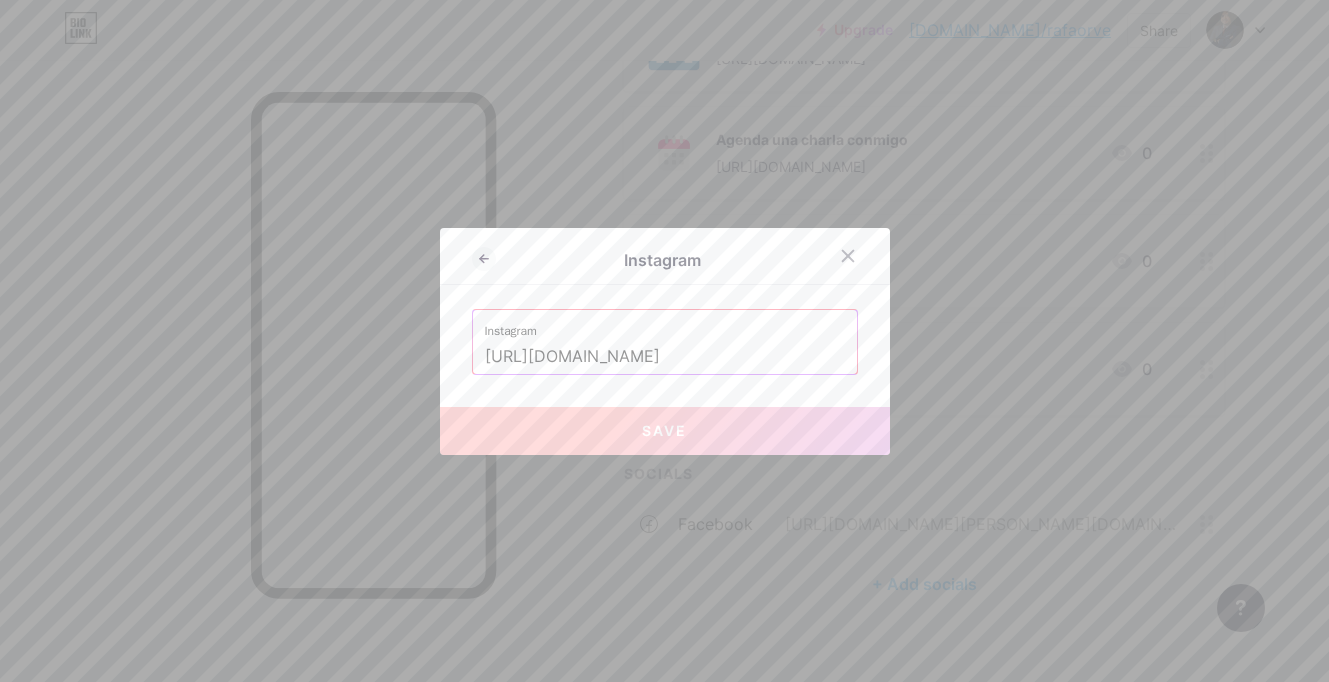 click on "[URL][DOMAIN_NAME]" at bounding box center (665, 357) 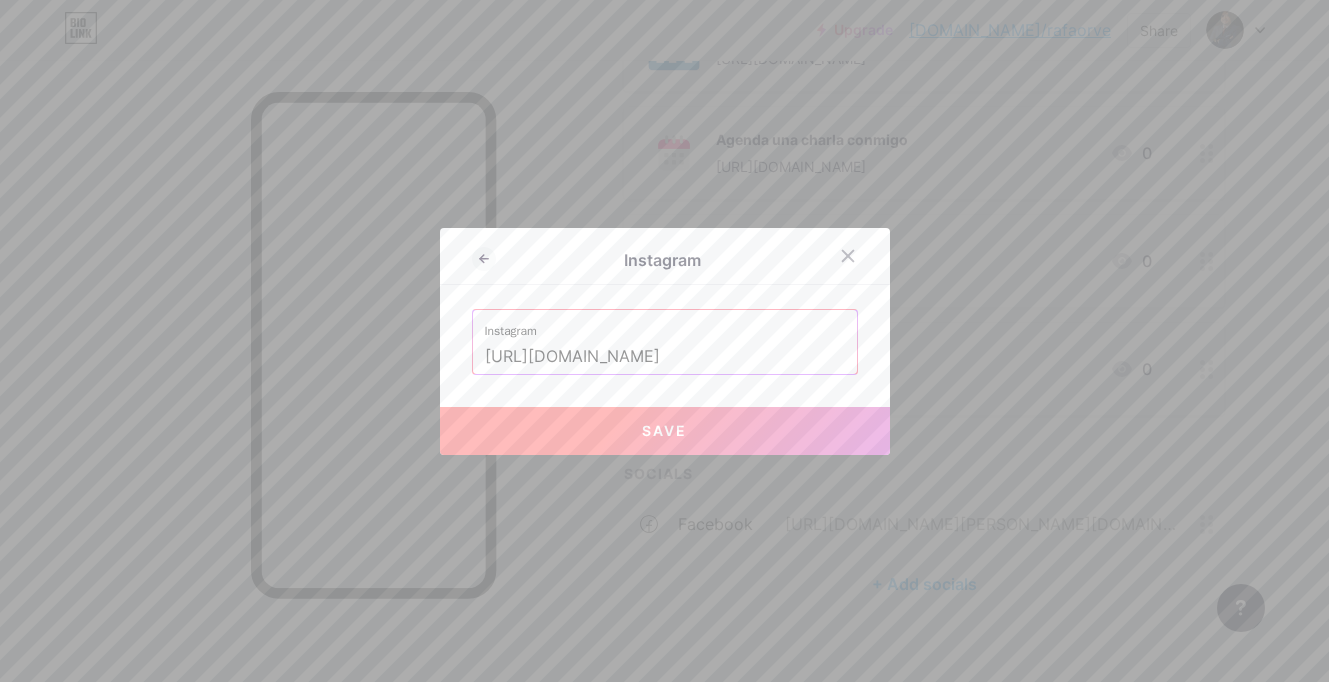 click on "Save" at bounding box center [665, 431] 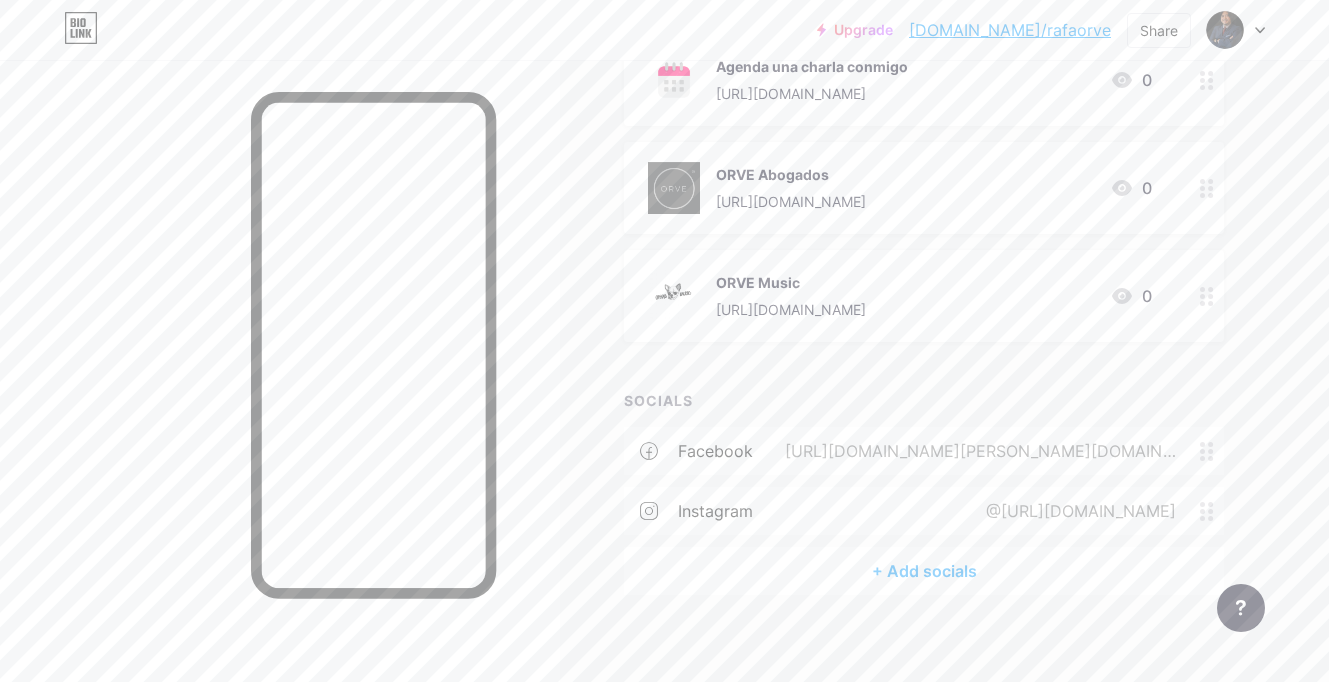 scroll, scrollTop: 617, scrollLeft: 0, axis: vertical 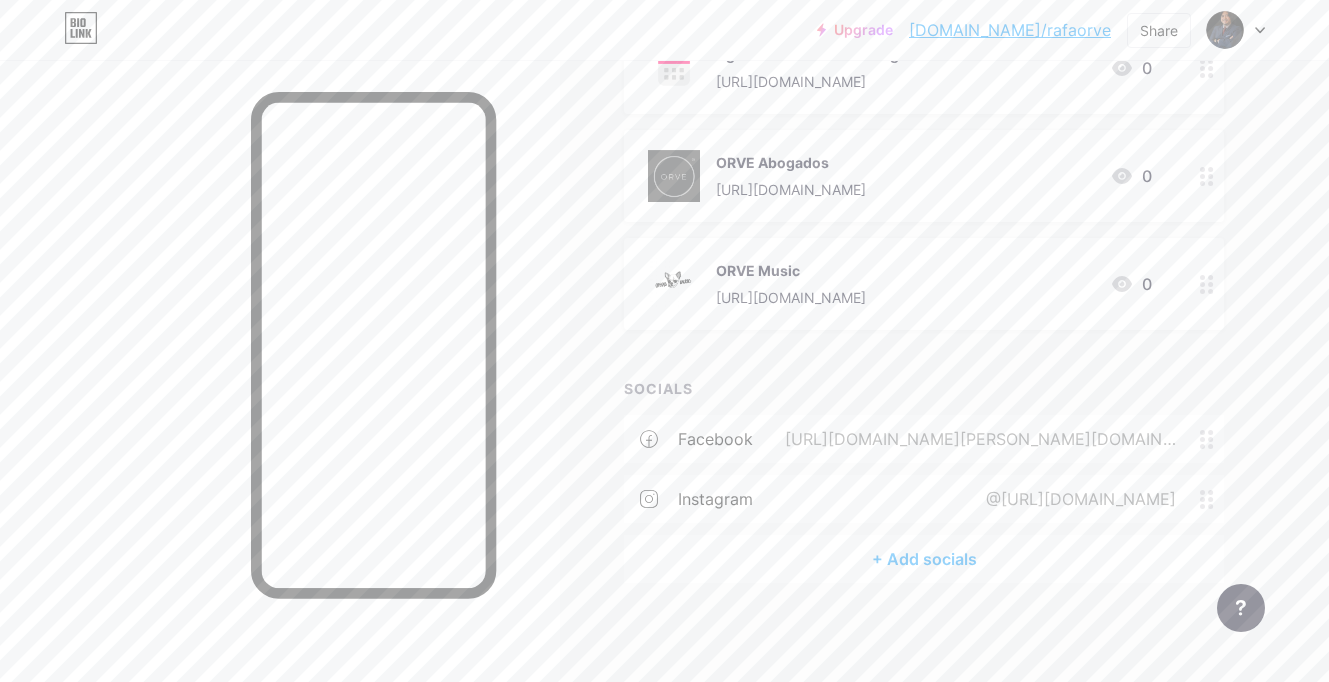 click on "+ Add socials" at bounding box center (924, 559) 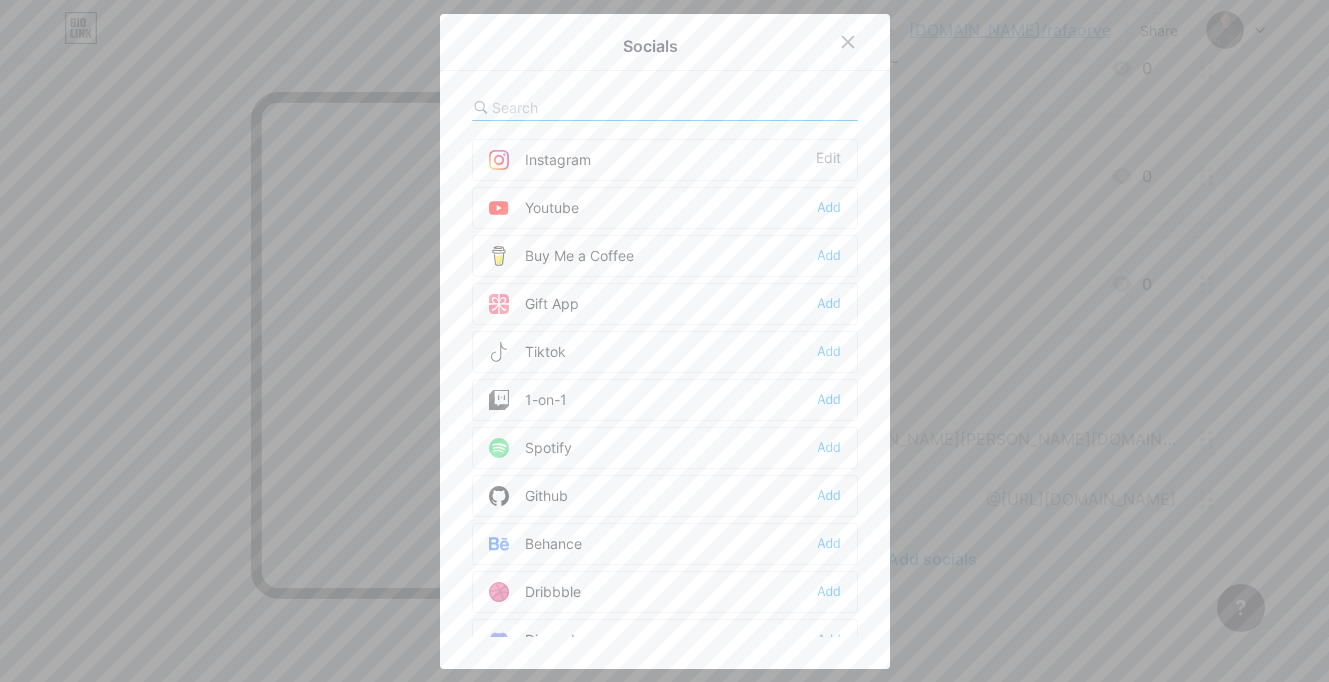 scroll, scrollTop: 0, scrollLeft: 0, axis: both 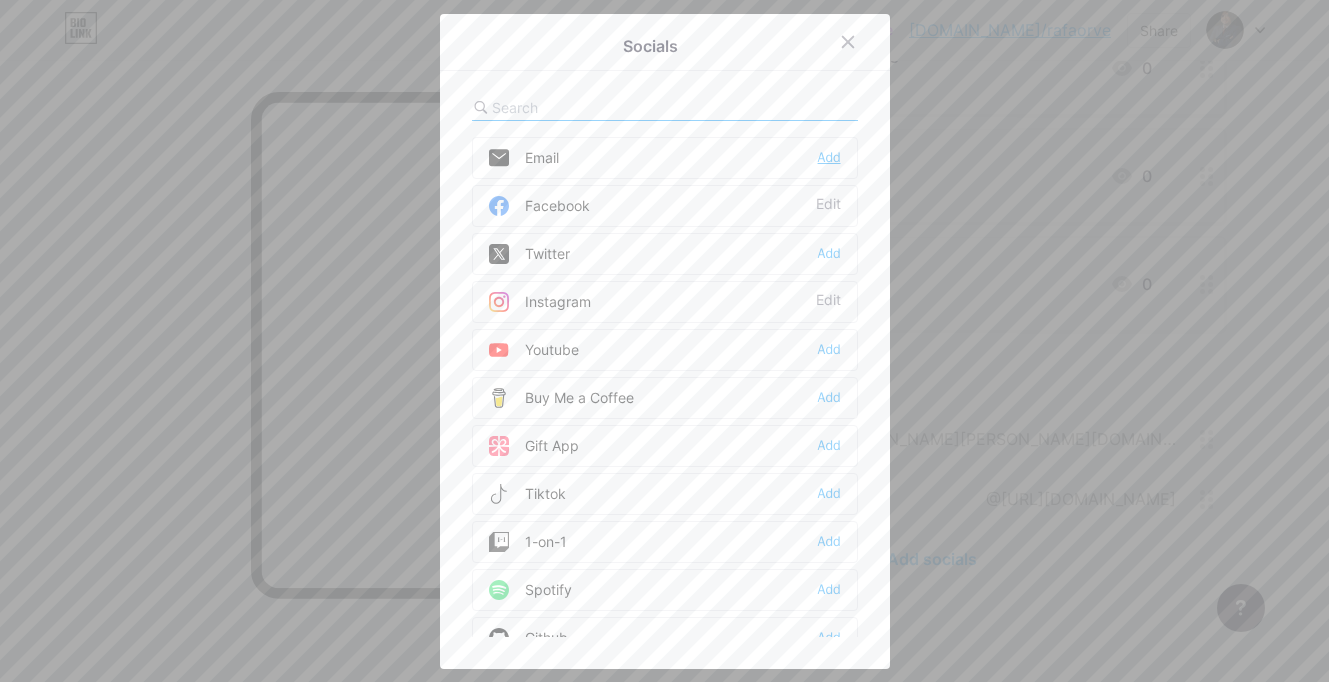 click on "Add" at bounding box center [829, 158] 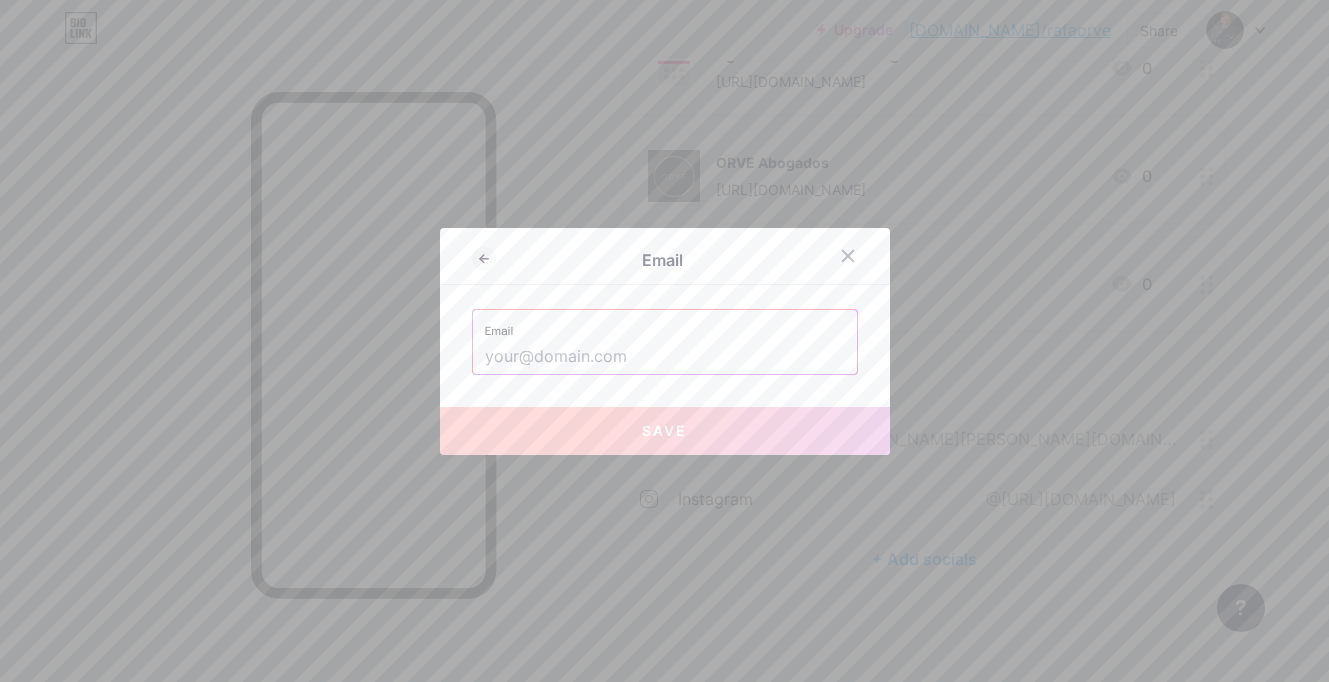 click at bounding box center [665, 357] 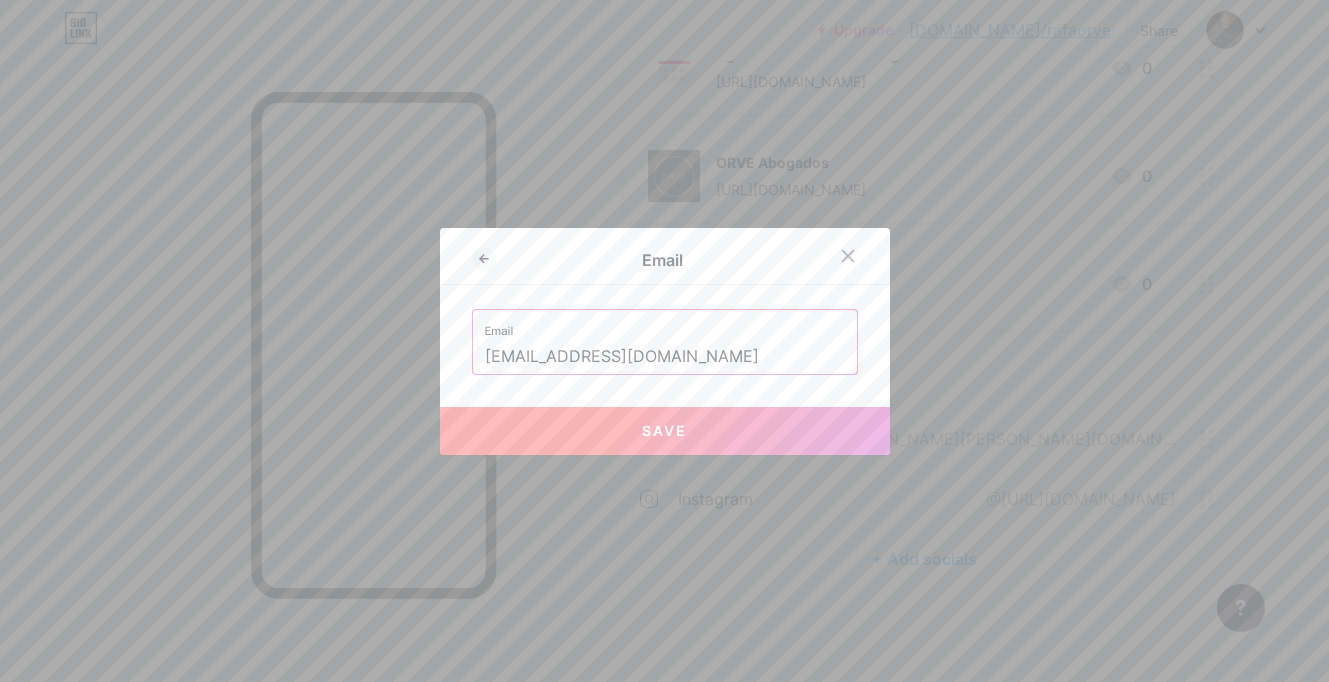 click on "Save" at bounding box center [665, 431] 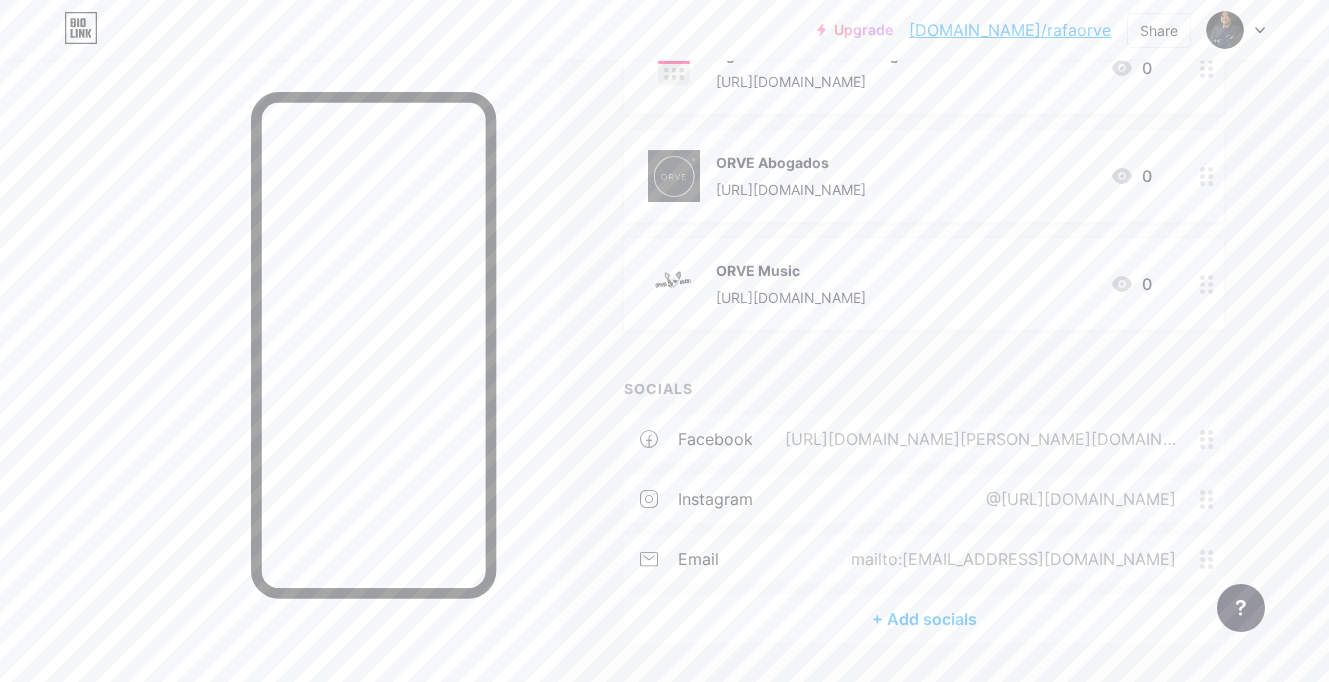 type 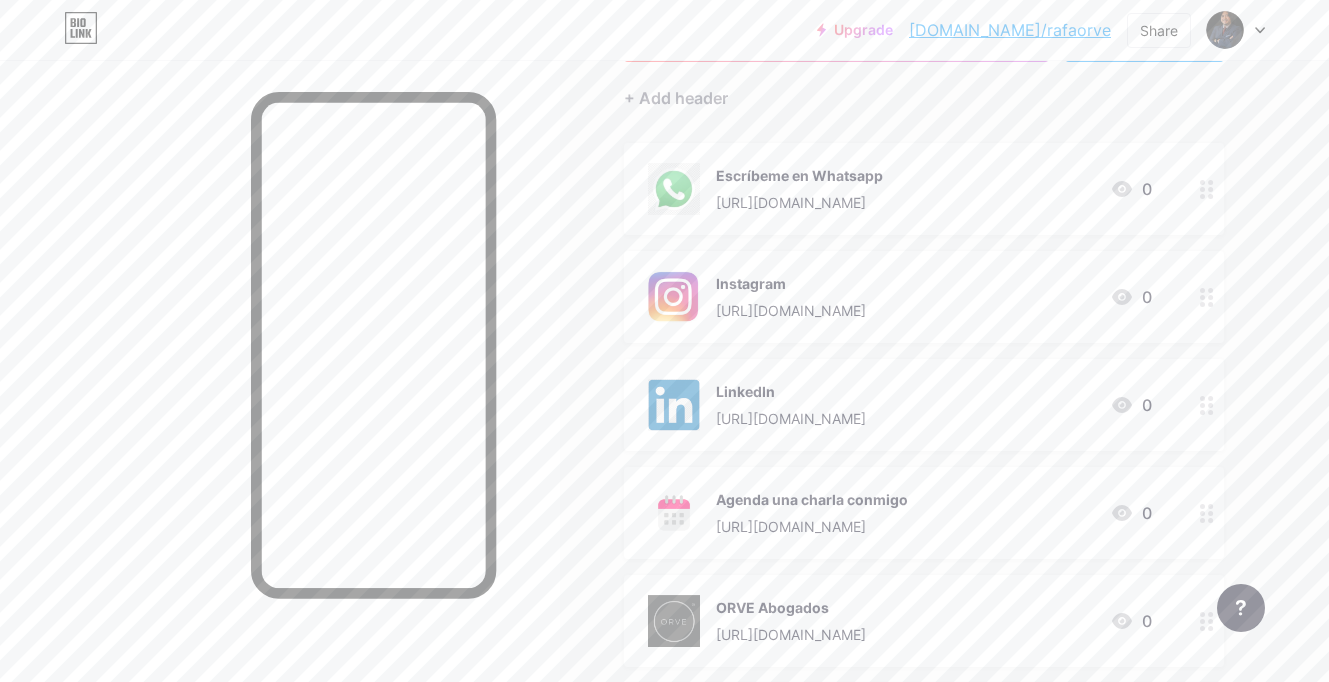 scroll, scrollTop: 173, scrollLeft: 0, axis: vertical 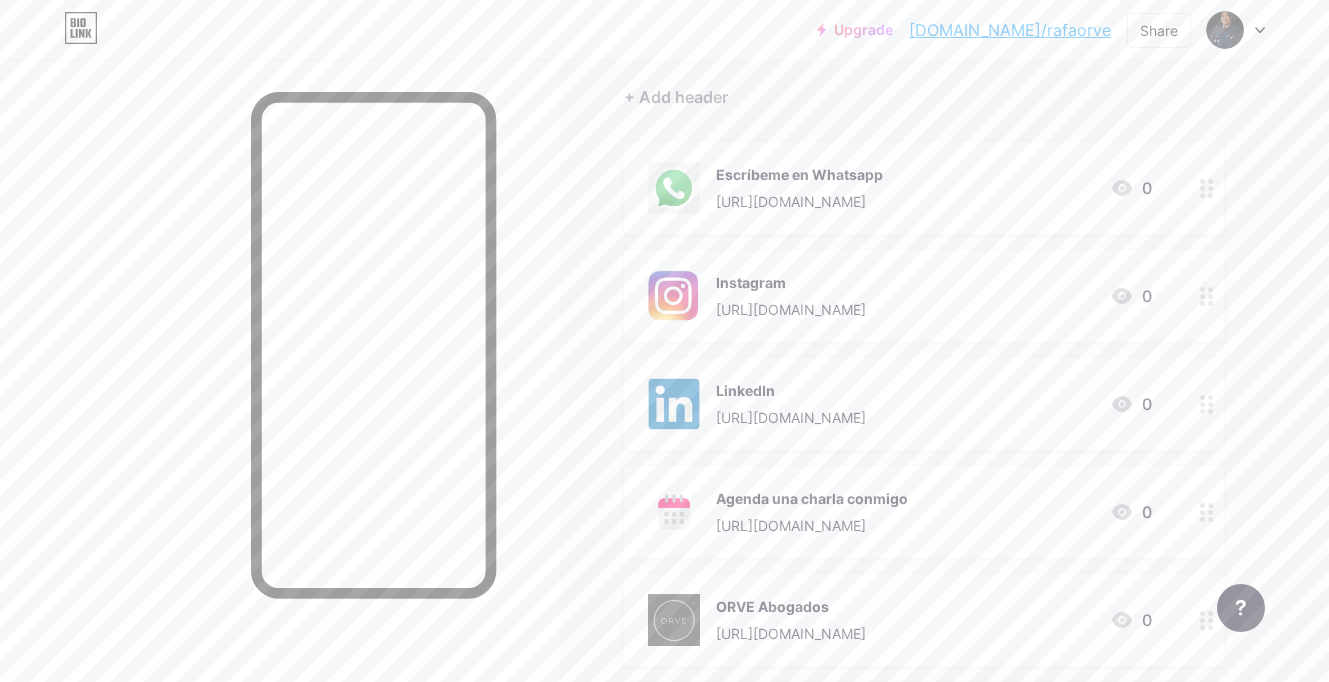type 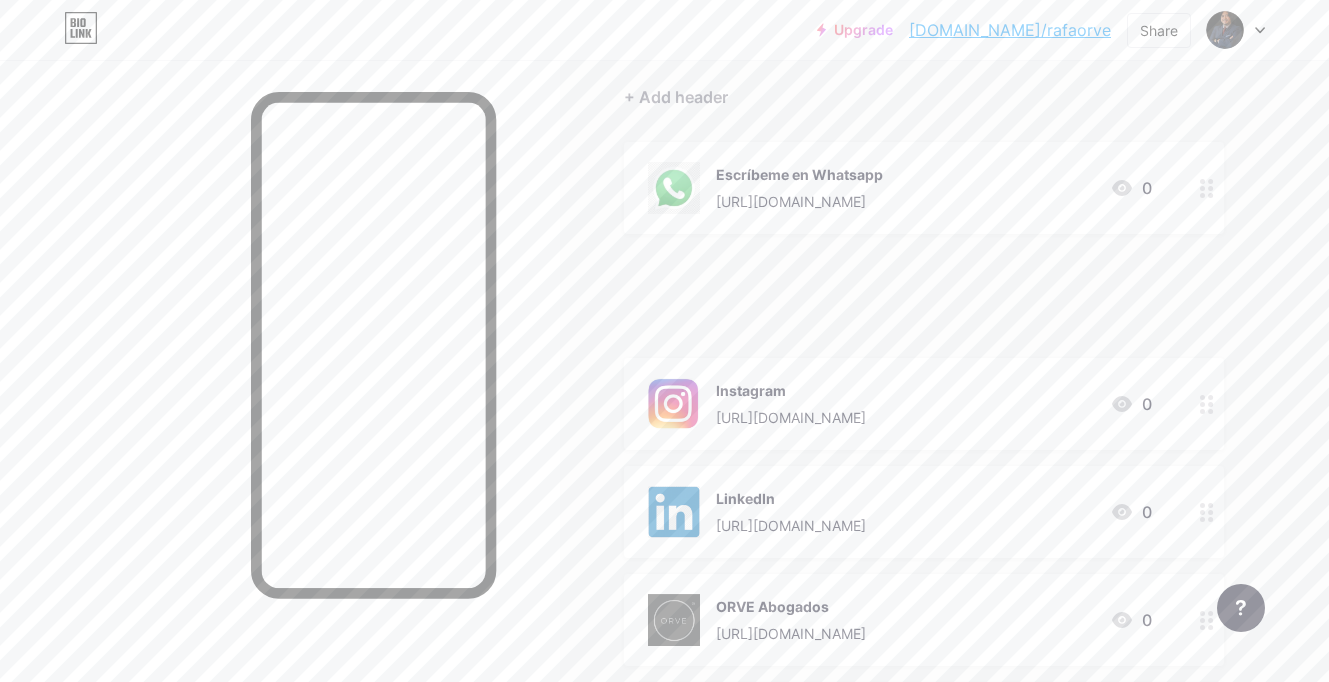 drag, startPoint x: 1213, startPoint y: 511, endPoint x: 1215, endPoint y: 285, distance: 226.00885 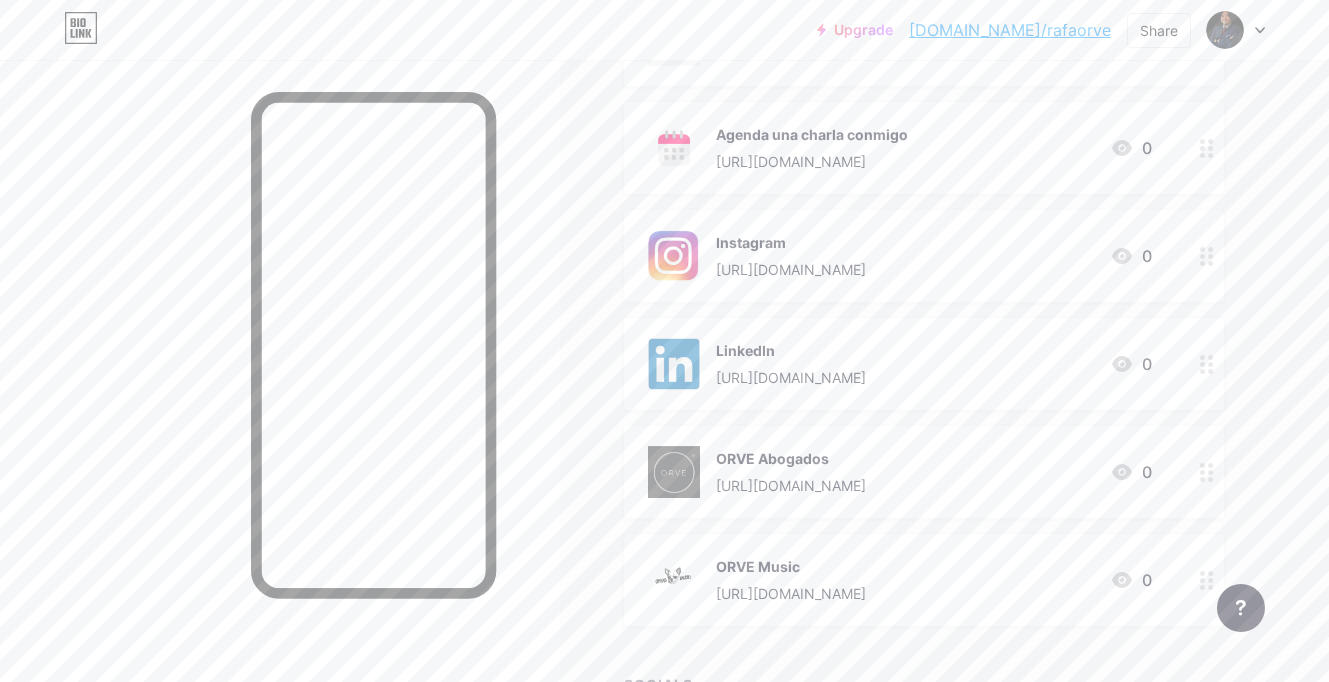 scroll, scrollTop: 0, scrollLeft: 0, axis: both 